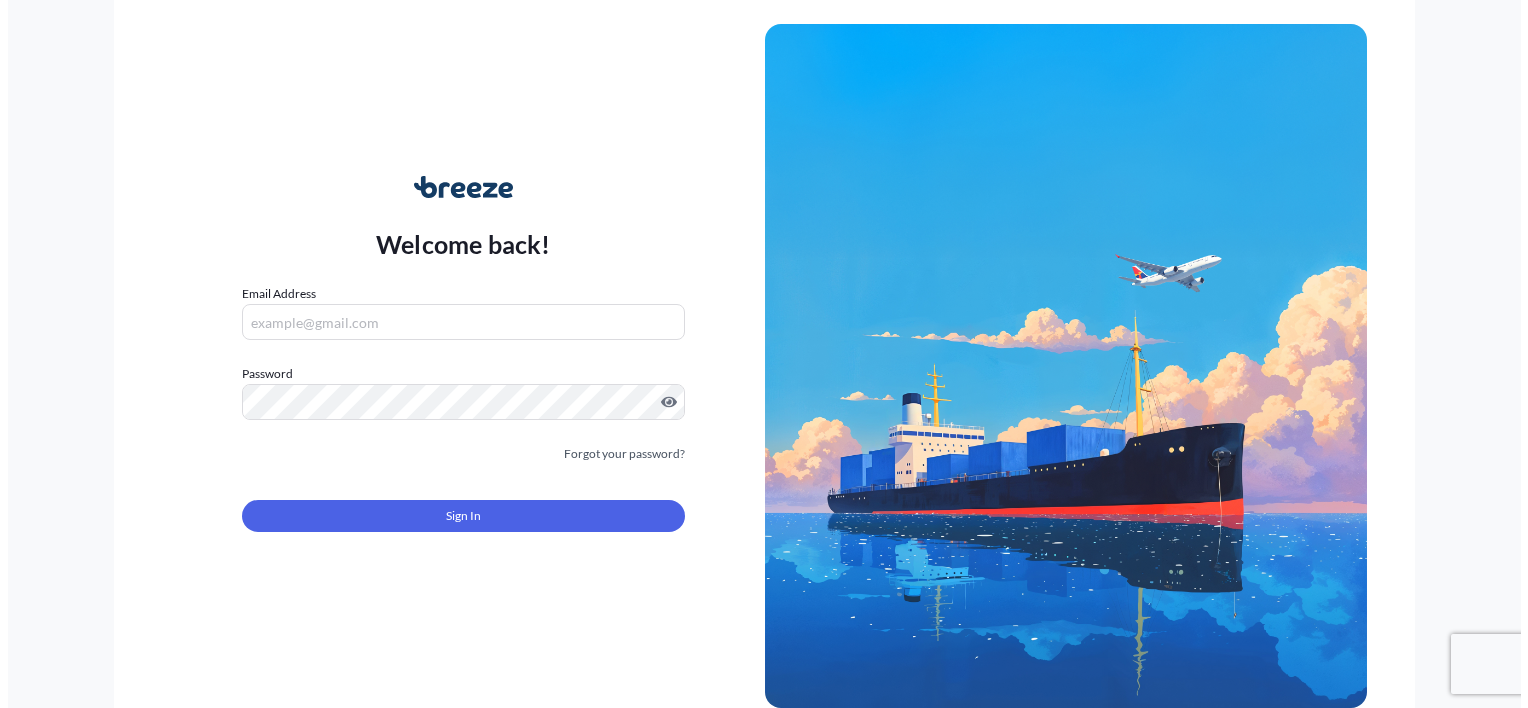 scroll, scrollTop: 0, scrollLeft: 0, axis: both 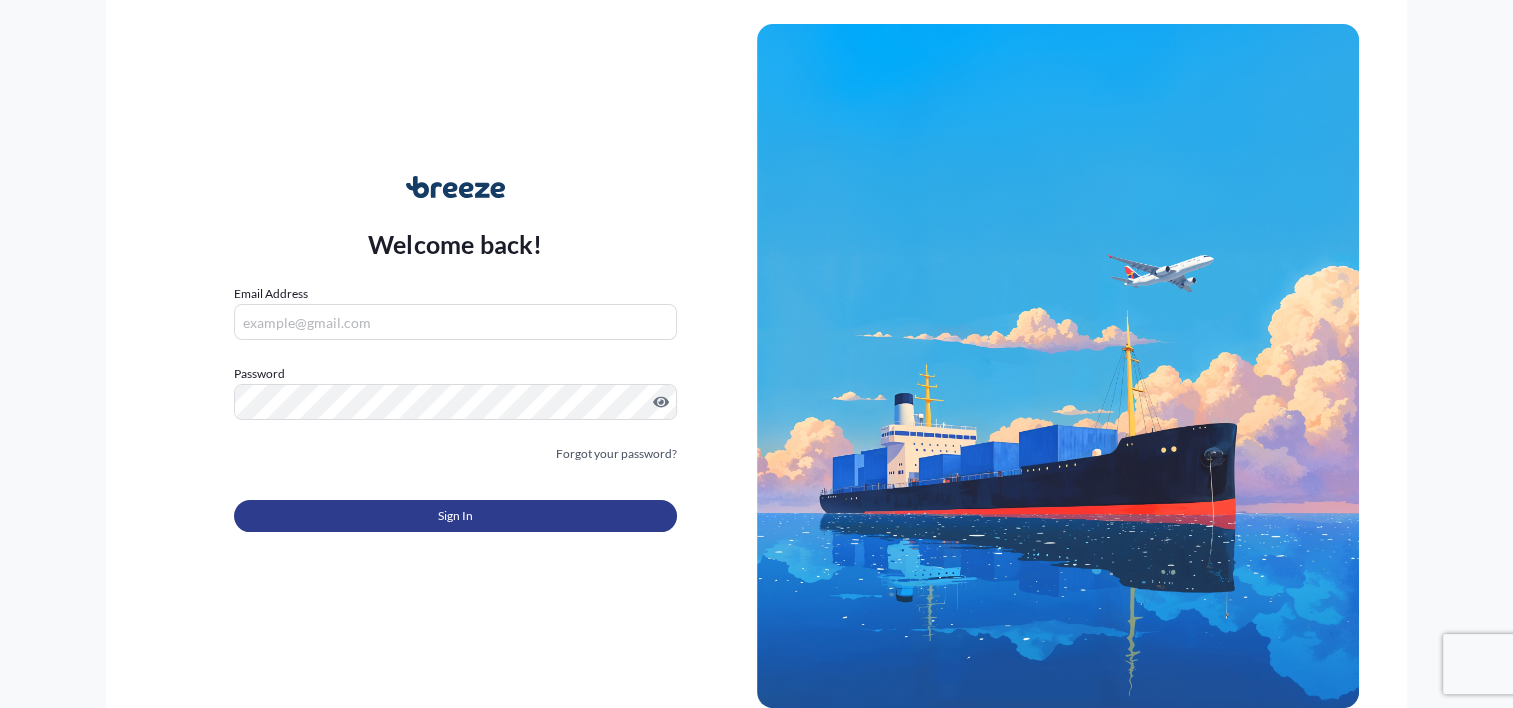 type on "[EMAIL]" 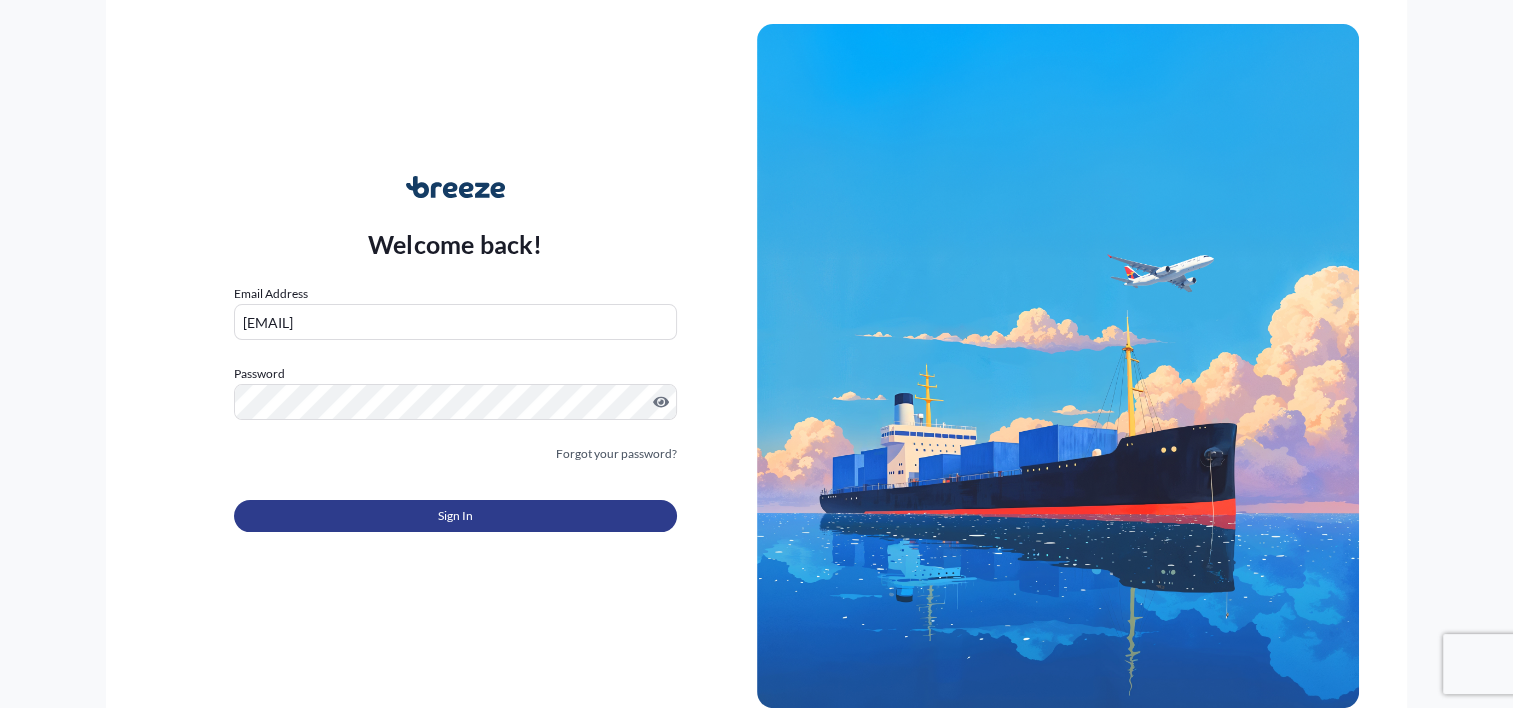 click on "Sign In" at bounding box center [455, 516] 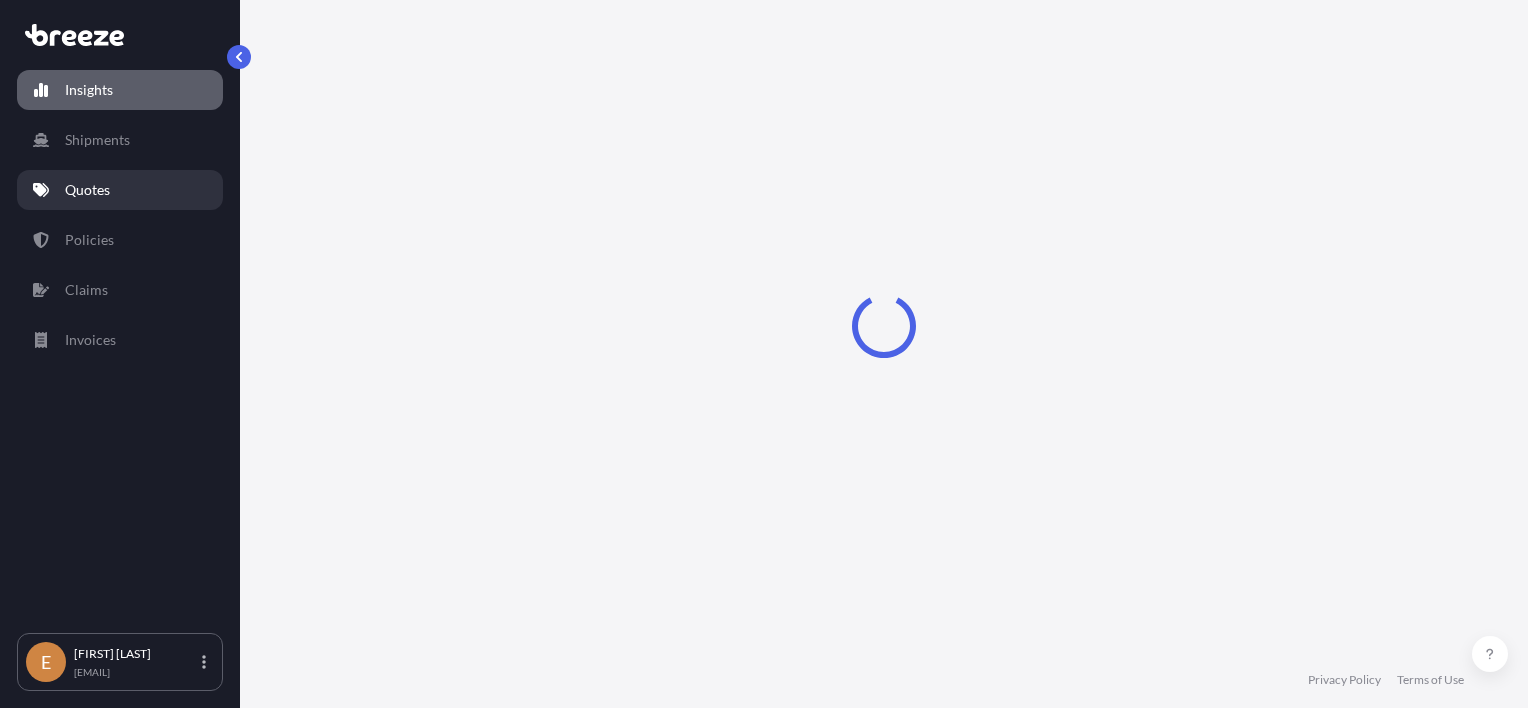 click on "Quotes" at bounding box center [87, 190] 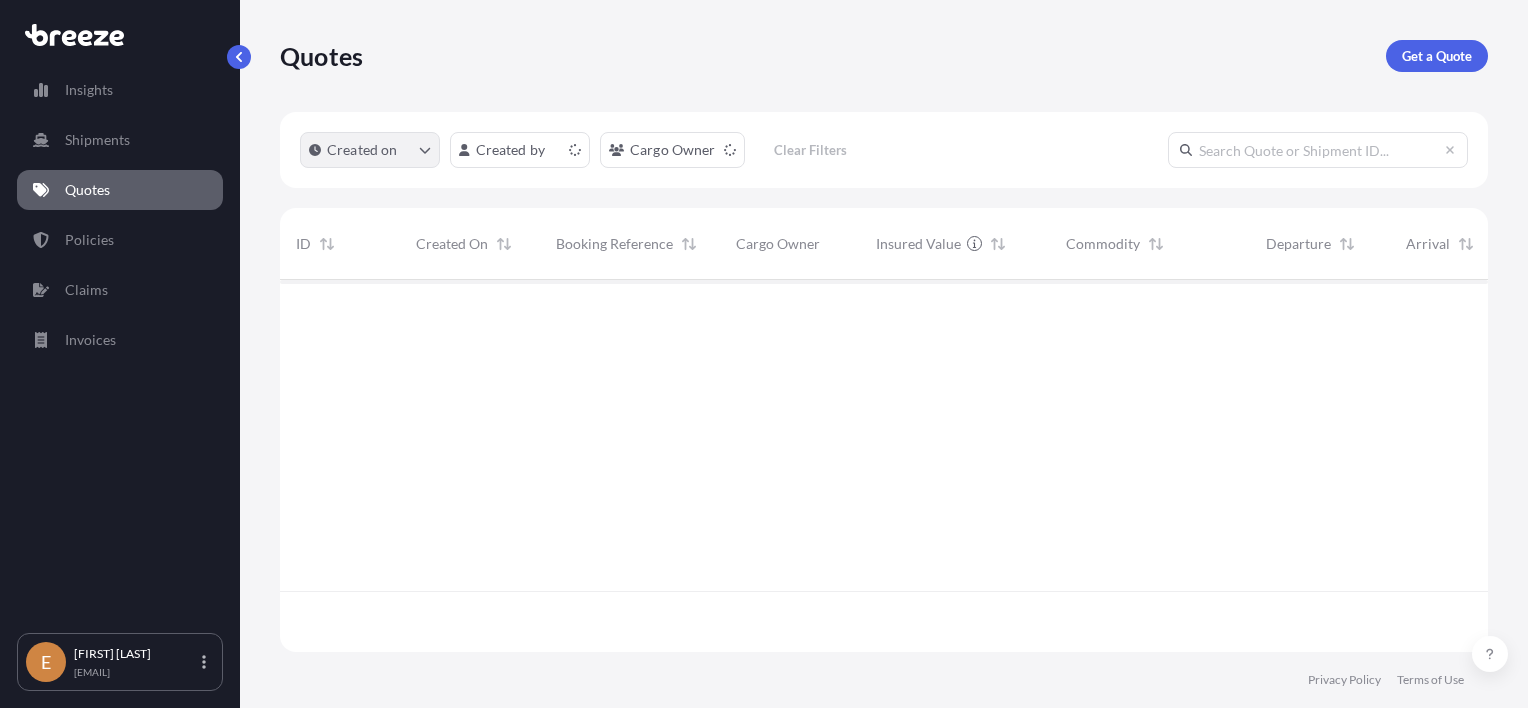 scroll, scrollTop: 16, scrollLeft: 16, axis: both 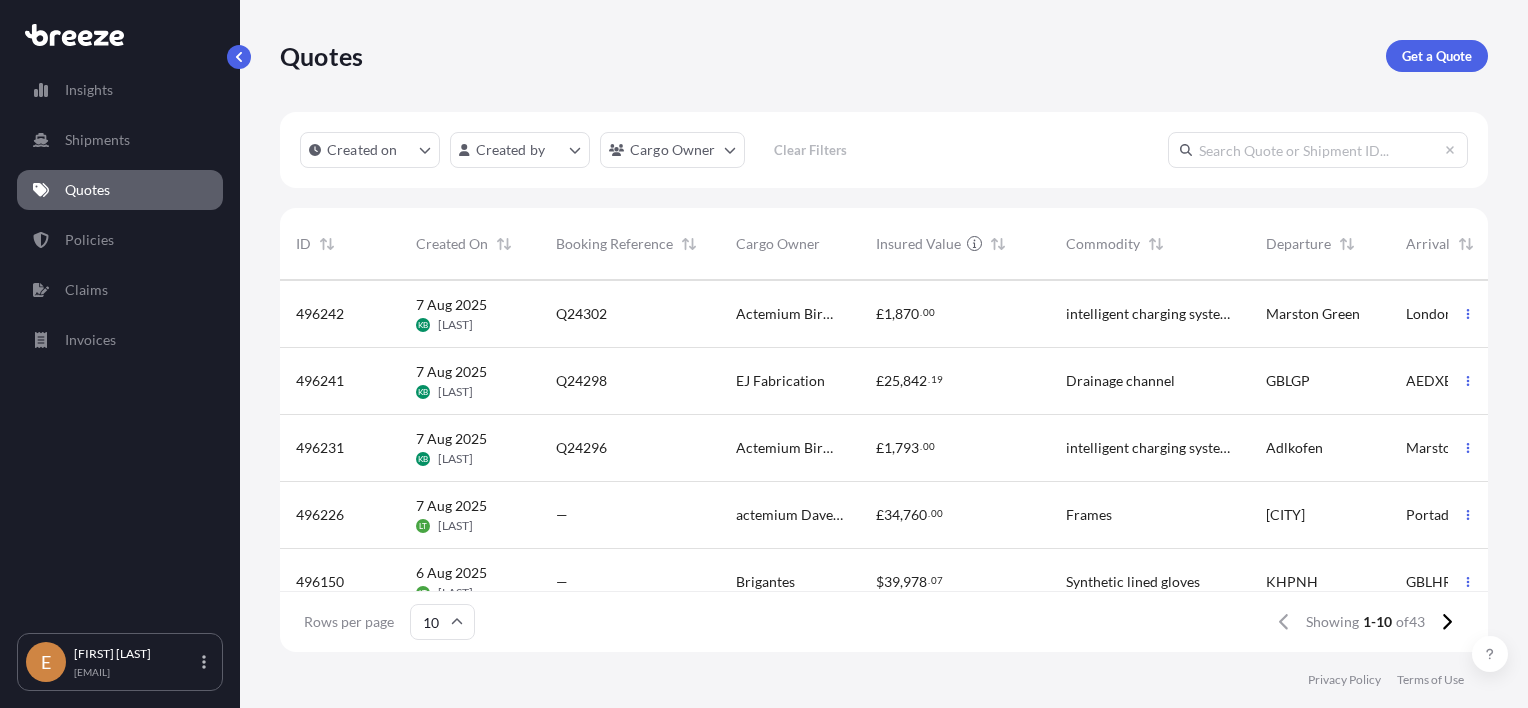 click on "Actemium Birmingham" at bounding box center [790, 448] 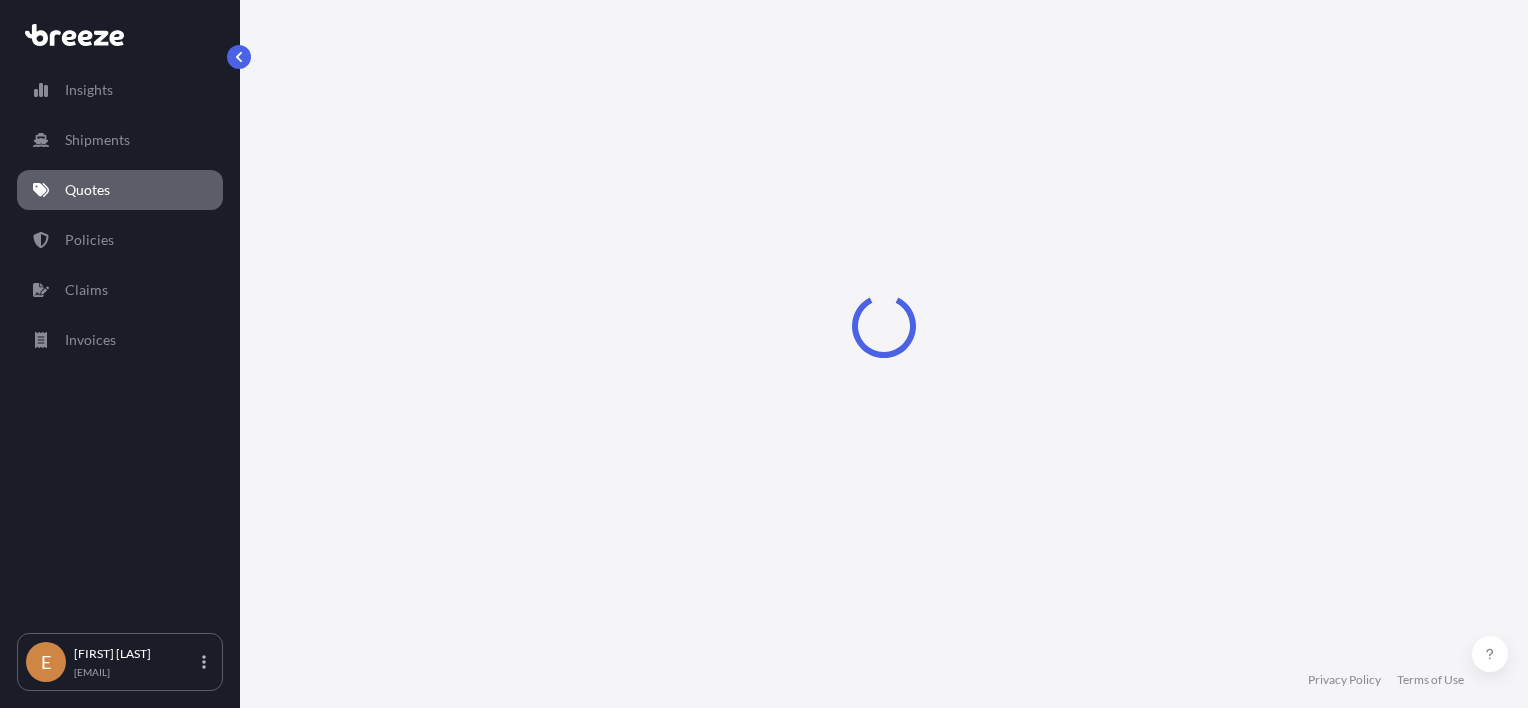 select on "Road" 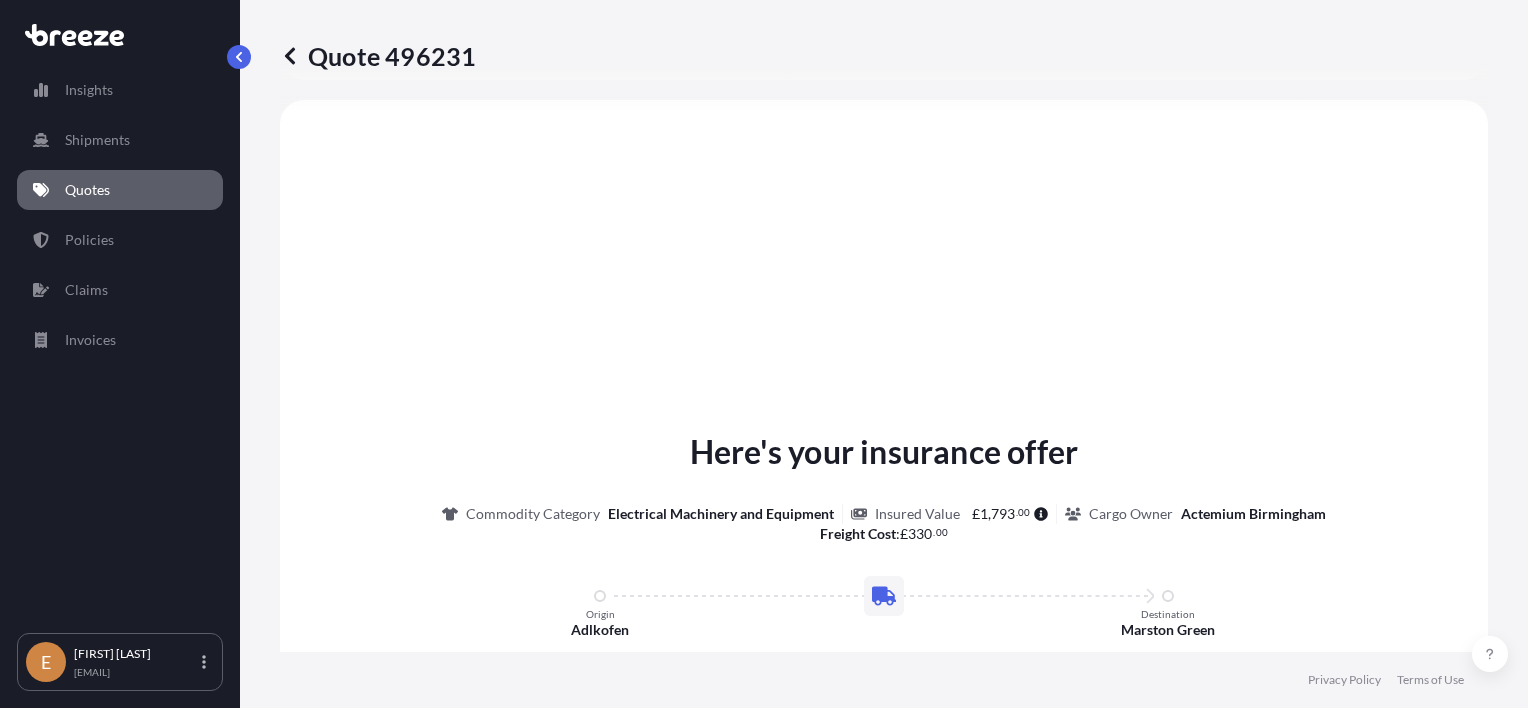 scroll, scrollTop: 0, scrollLeft: 0, axis: both 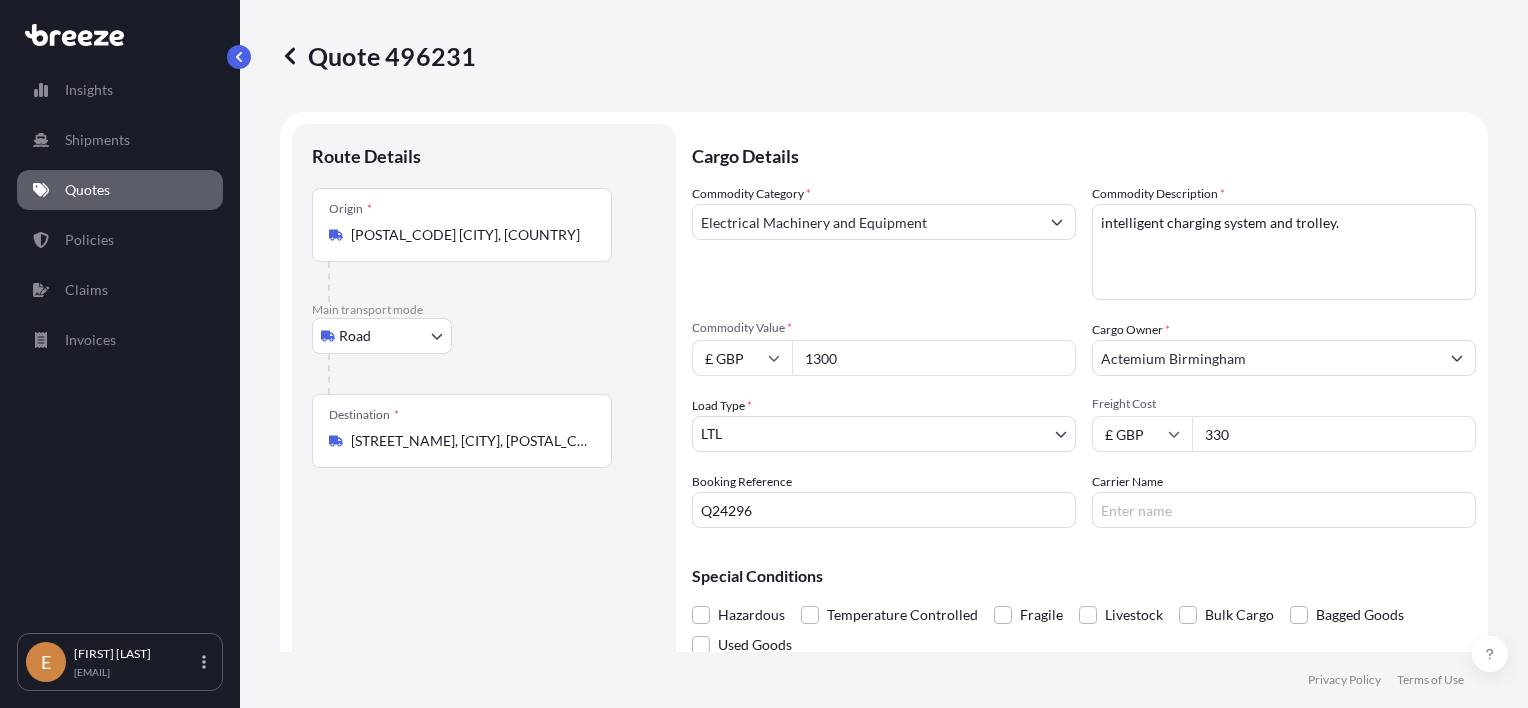 drag, startPoint x: 897, startPoint y: 362, endPoint x: 393, endPoint y: 362, distance: 504 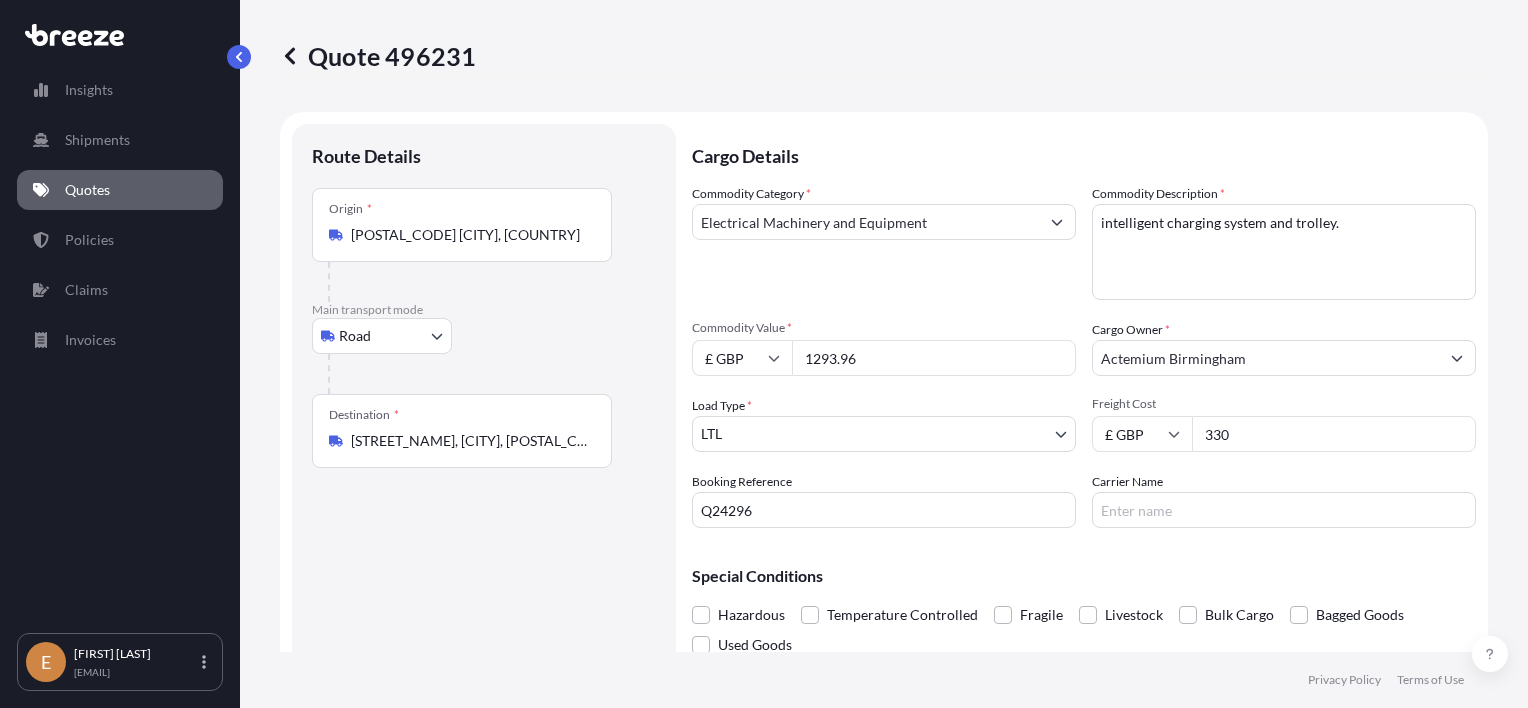 type on "1293.96" 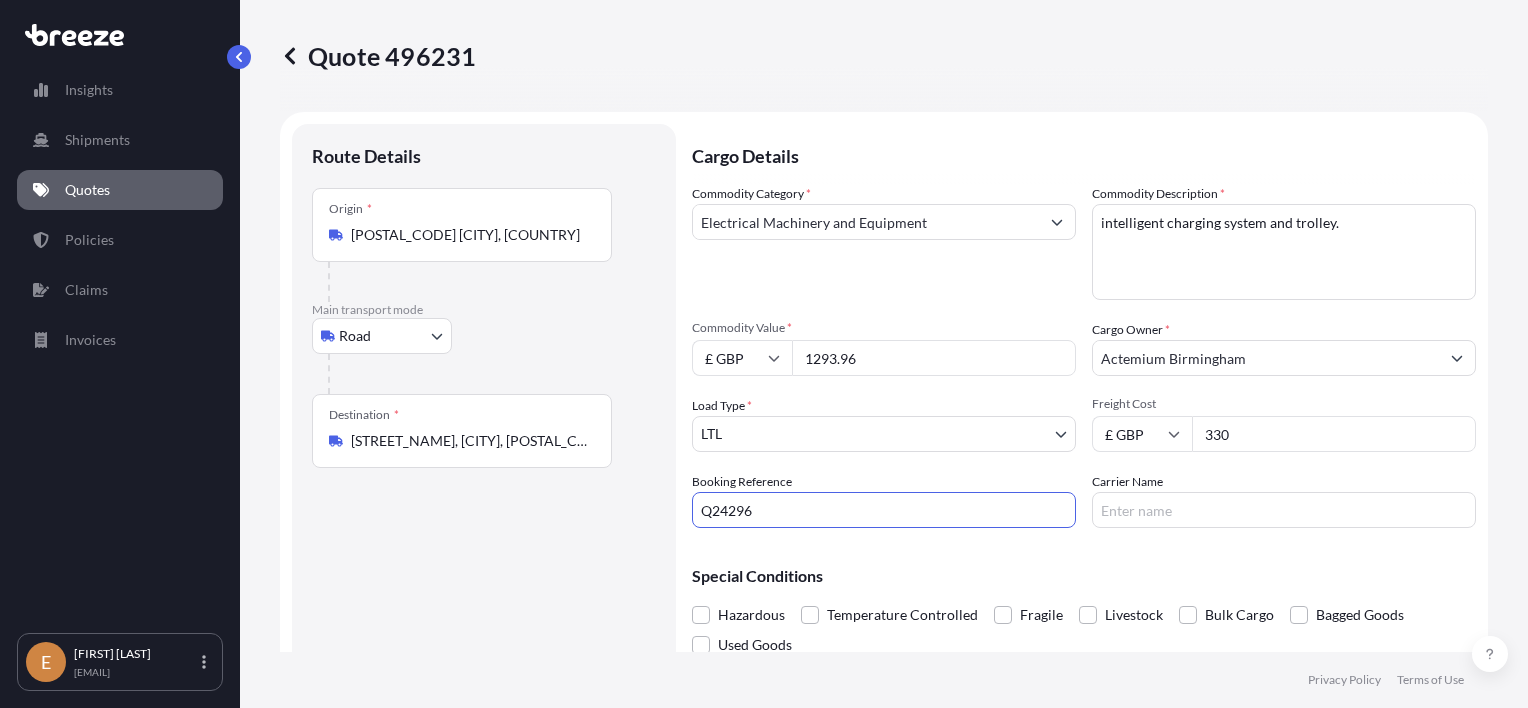 drag, startPoint x: 788, startPoint y: 507, endPoint x: 575, endPoint y: 502, distance: 213.05867 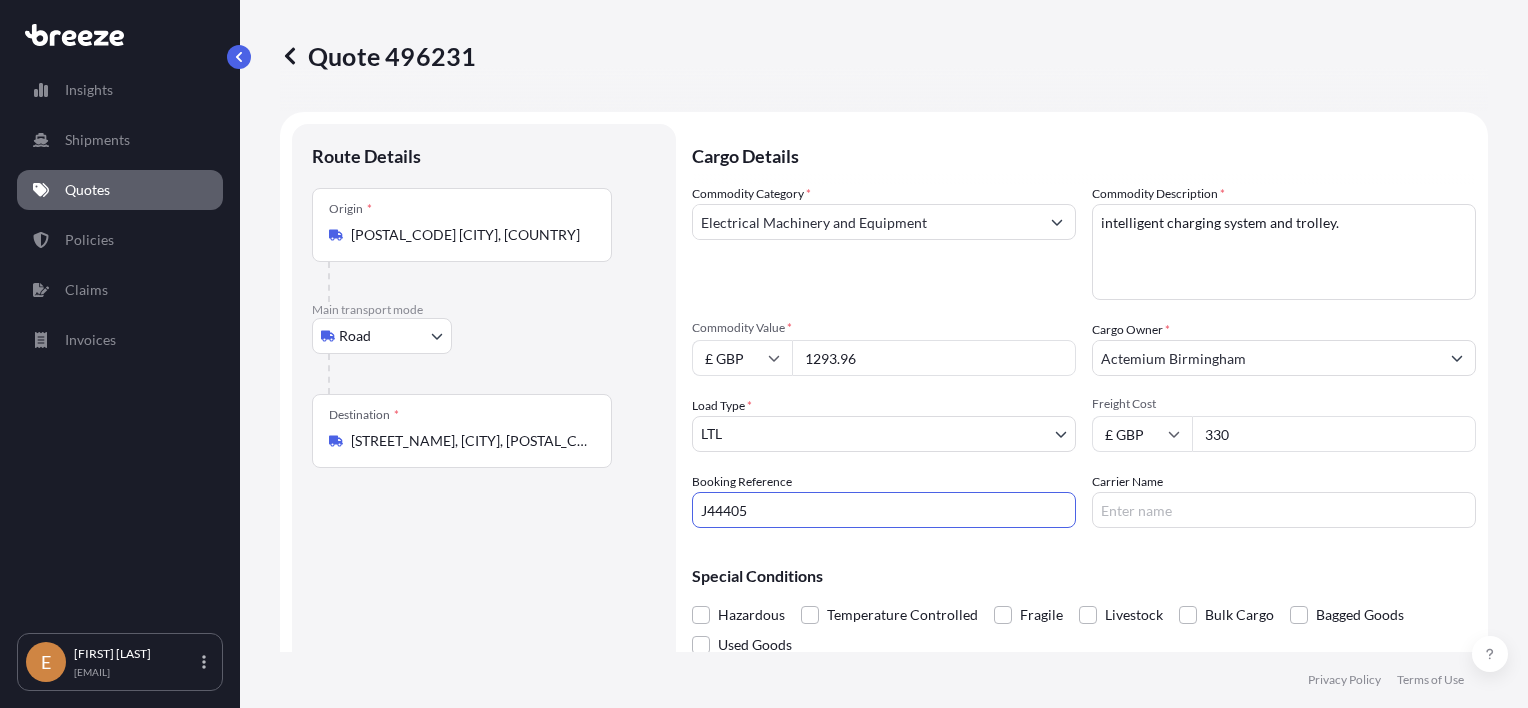 type on "J44405" 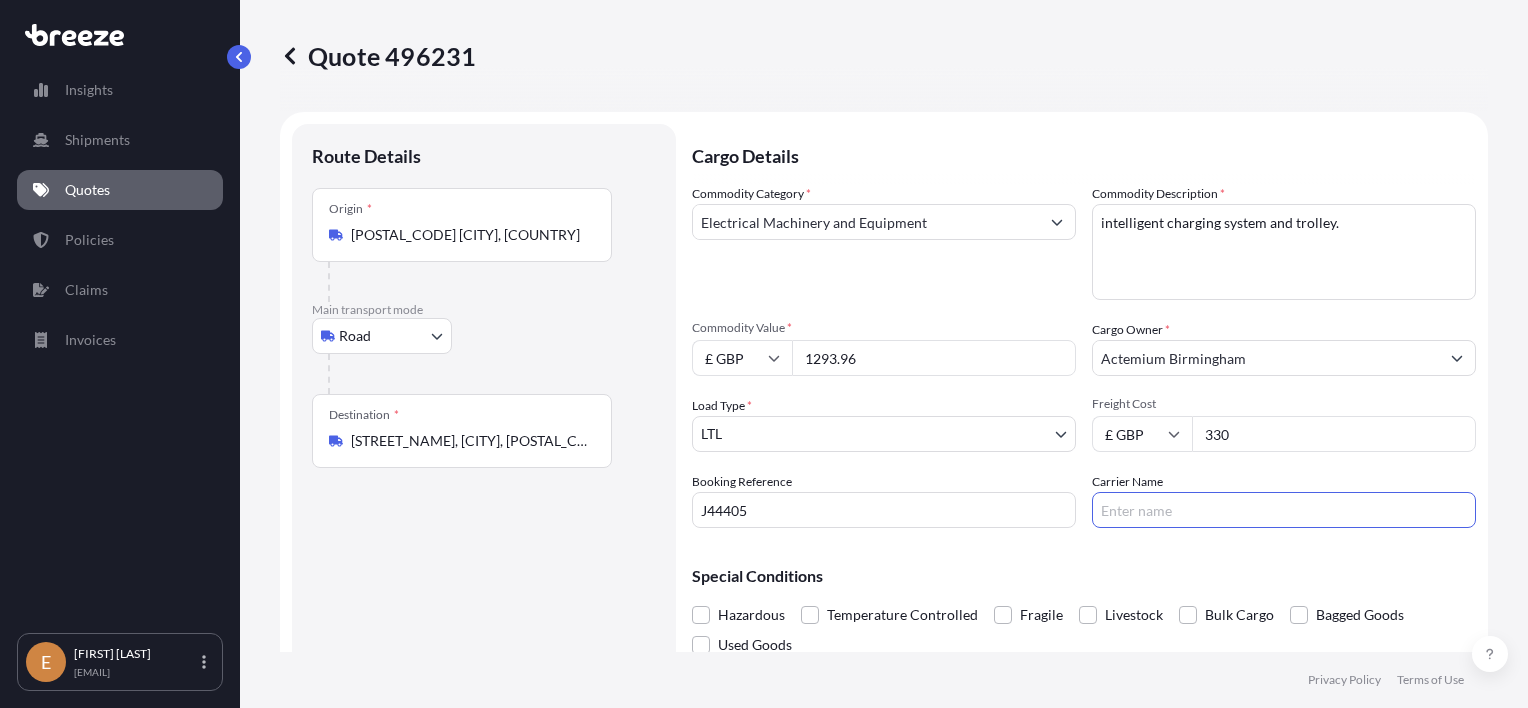 click on "Carrier Name" at bounding box center [1284, 510] 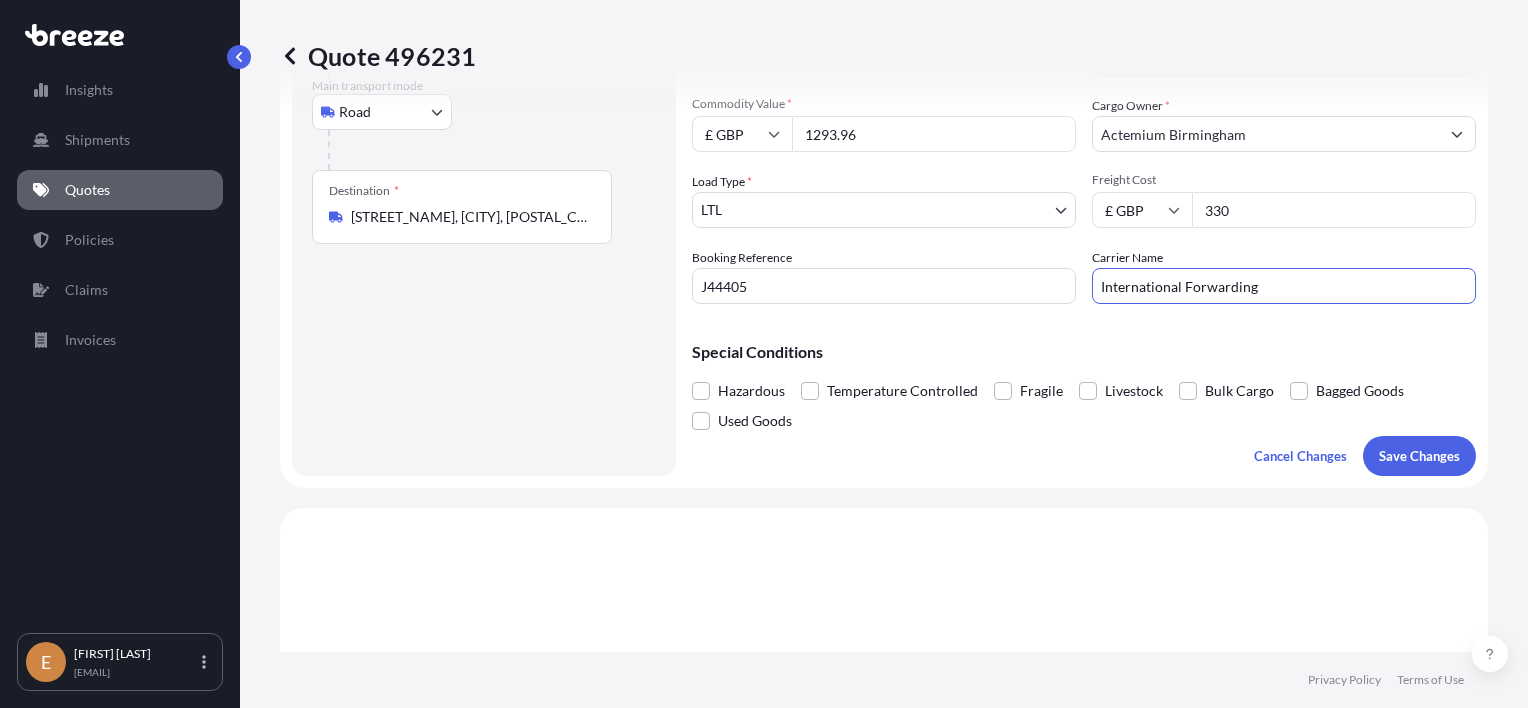 scroll, scrollTop: 300, scrollLeft: 0, axis: vertical 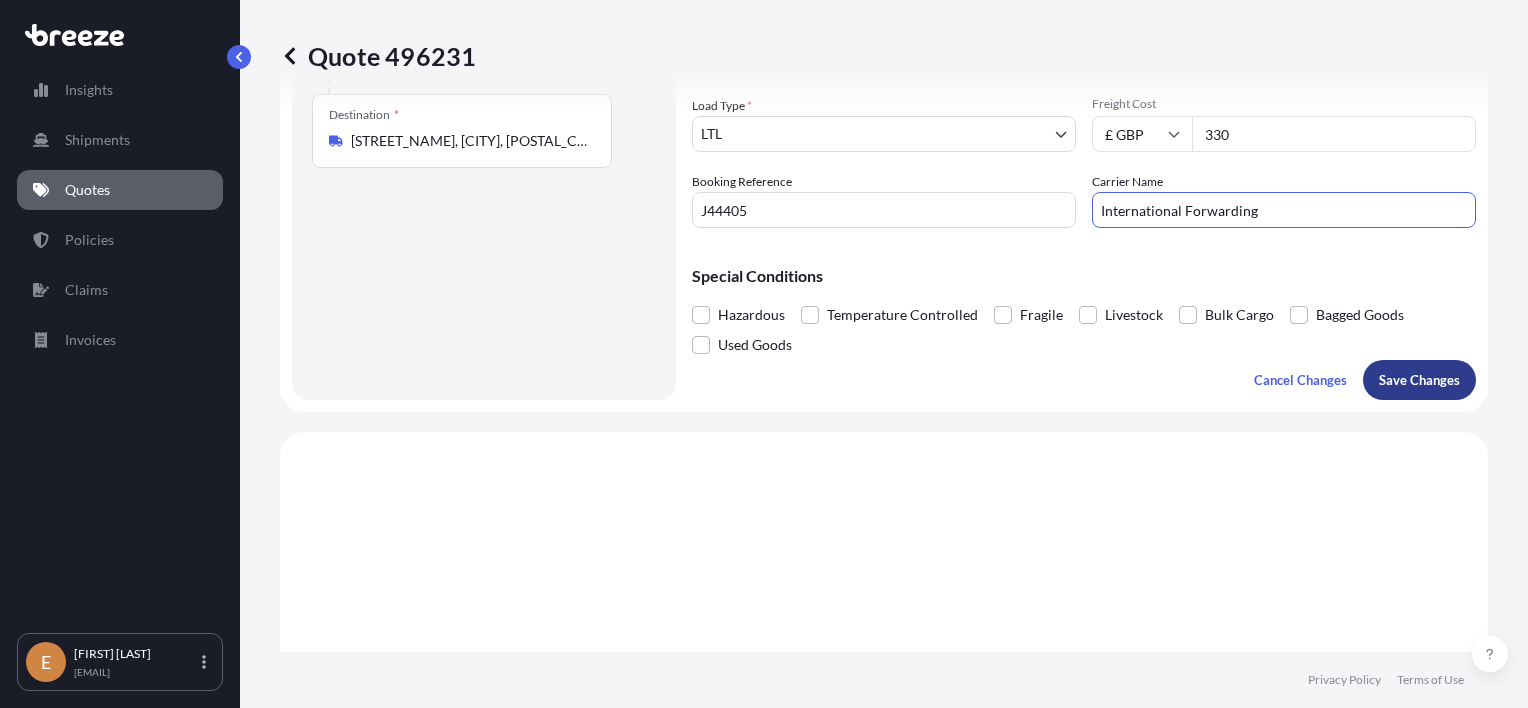 type on "International Forwarding" 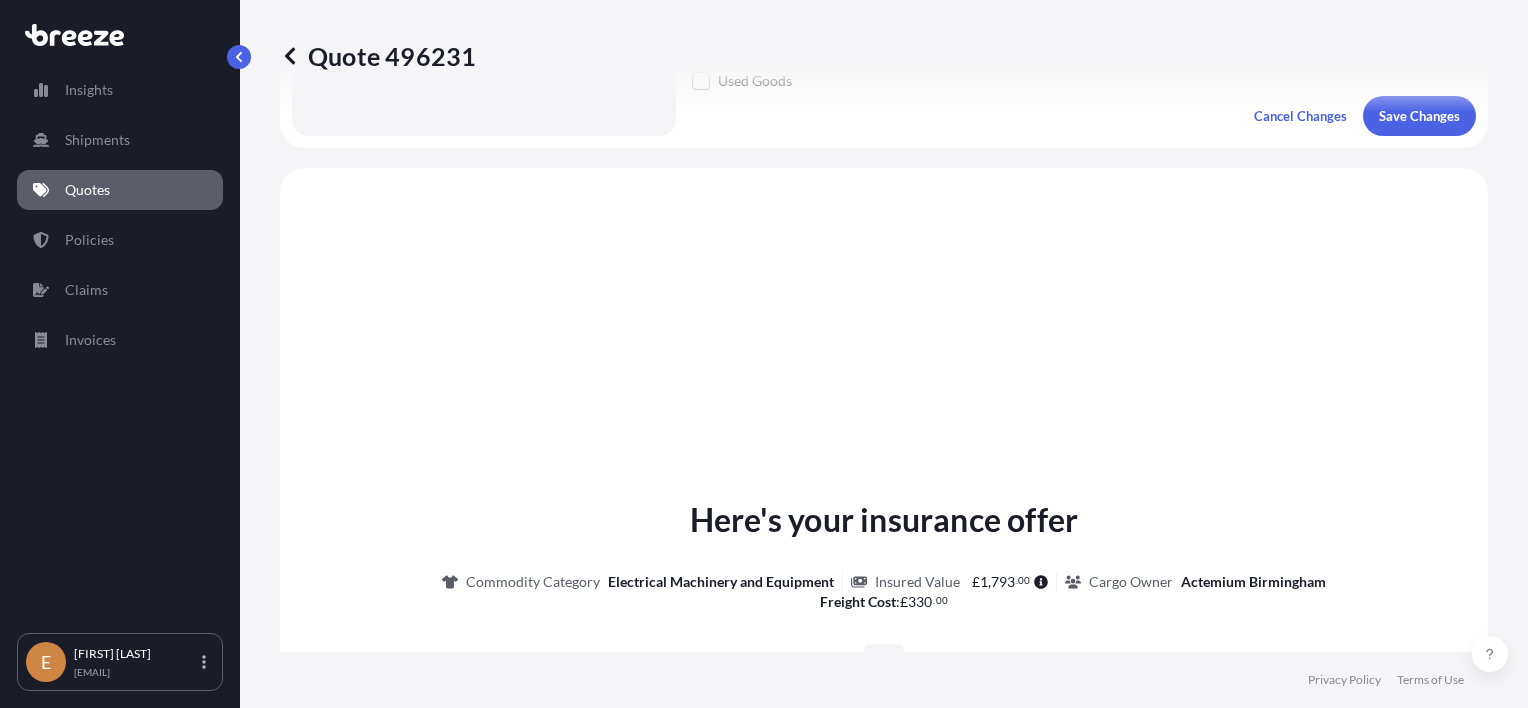 scroll, scrollTop: 632, scrollLeft: 0, axis: vertical 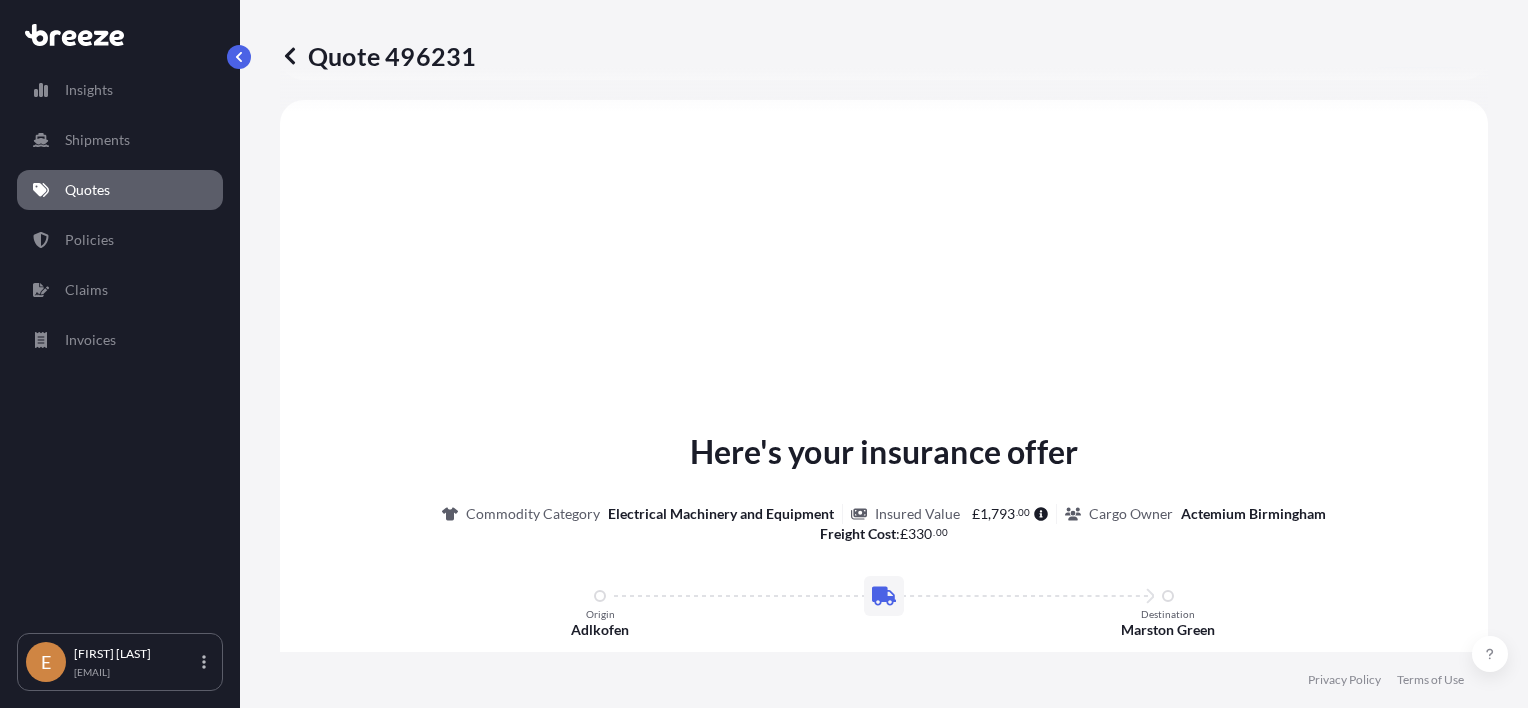 select on "Road" 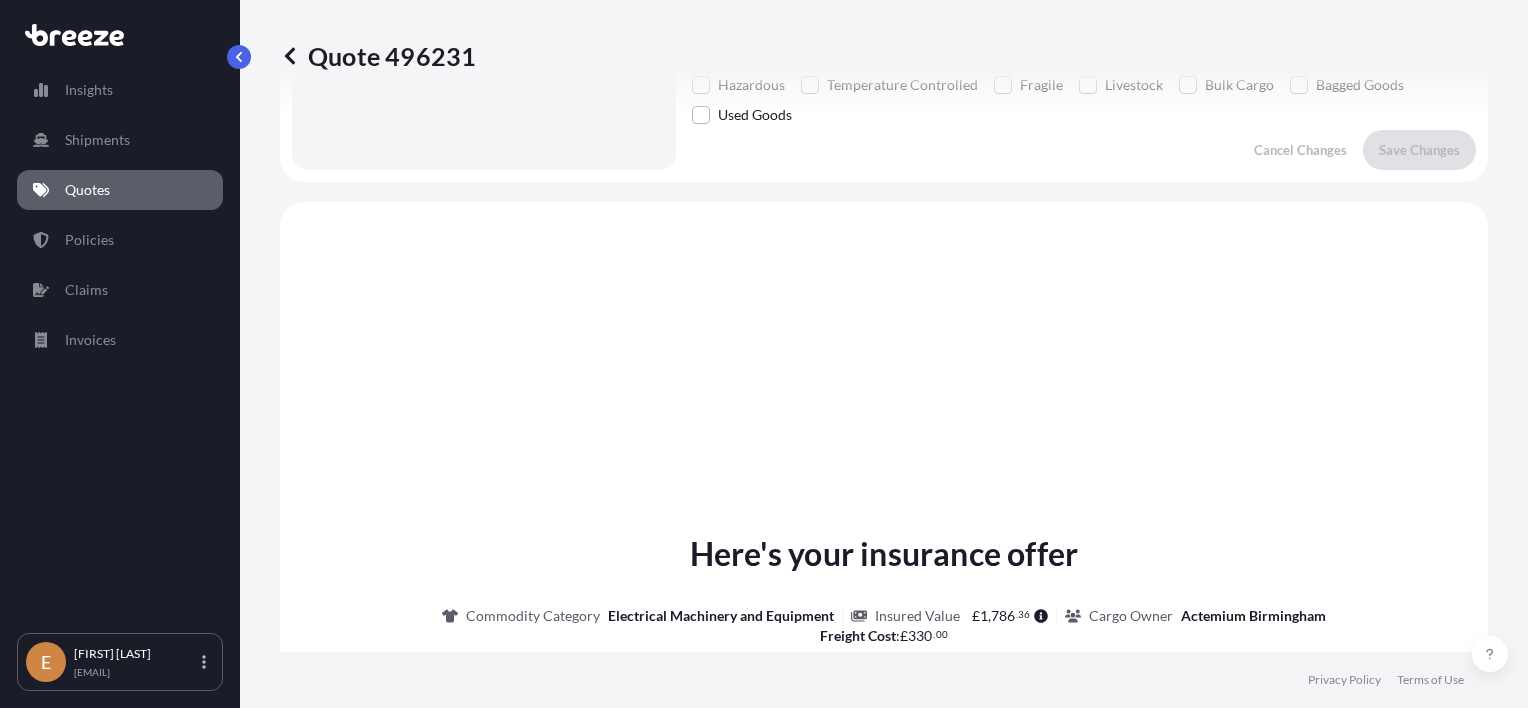 scroll, scrollTop: 1000, scrollLeft: 0, axis: vertical 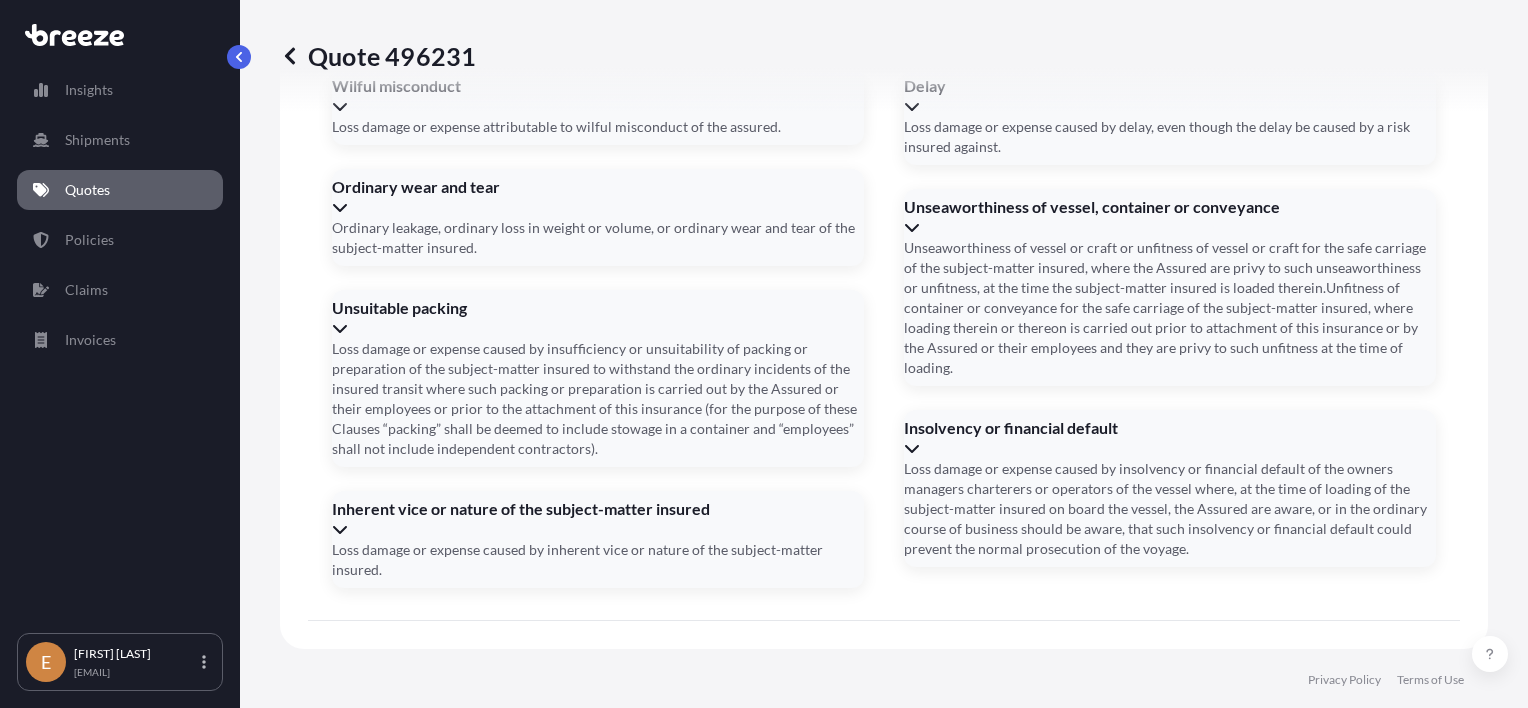 click on "Date of Departure   *" at bounding box center [502, 991] 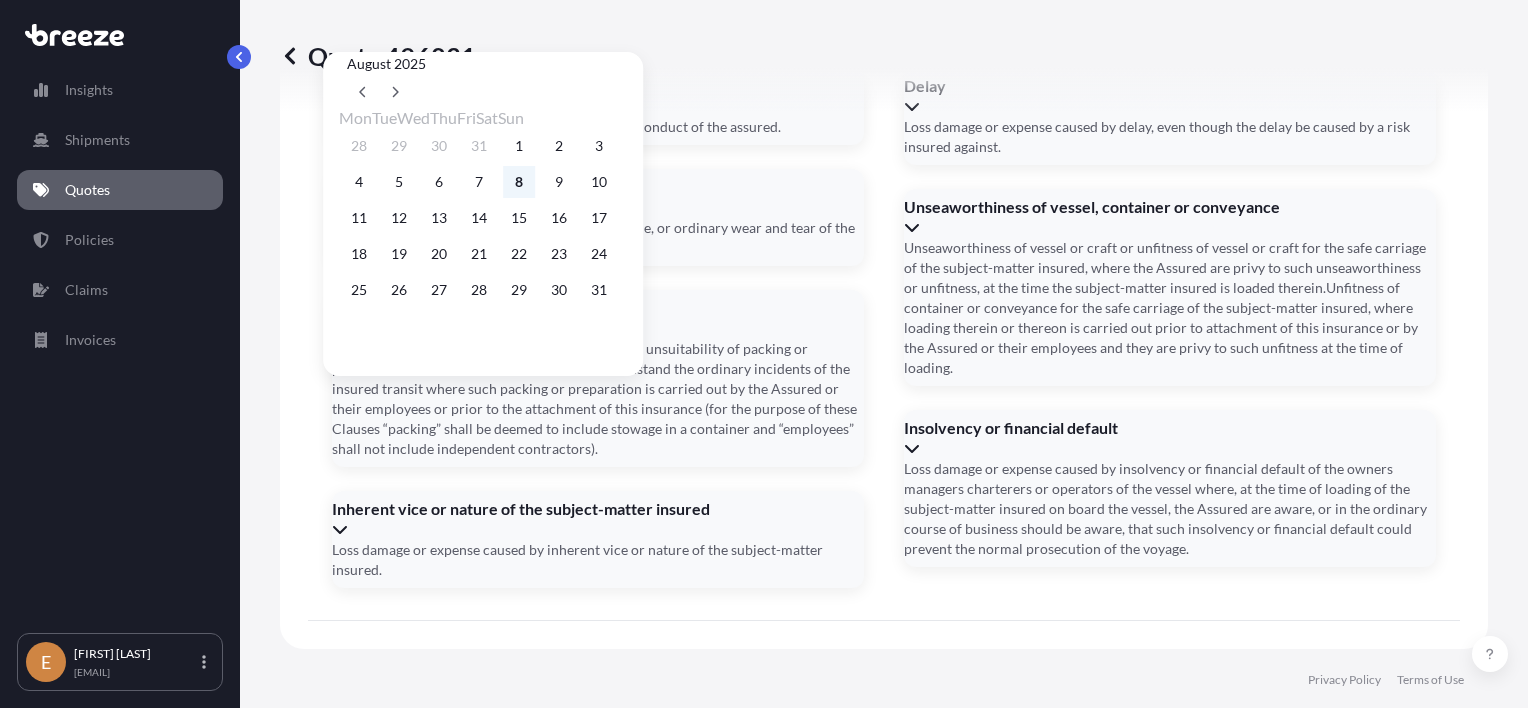 click on "8" at bounding box center (519, 182) 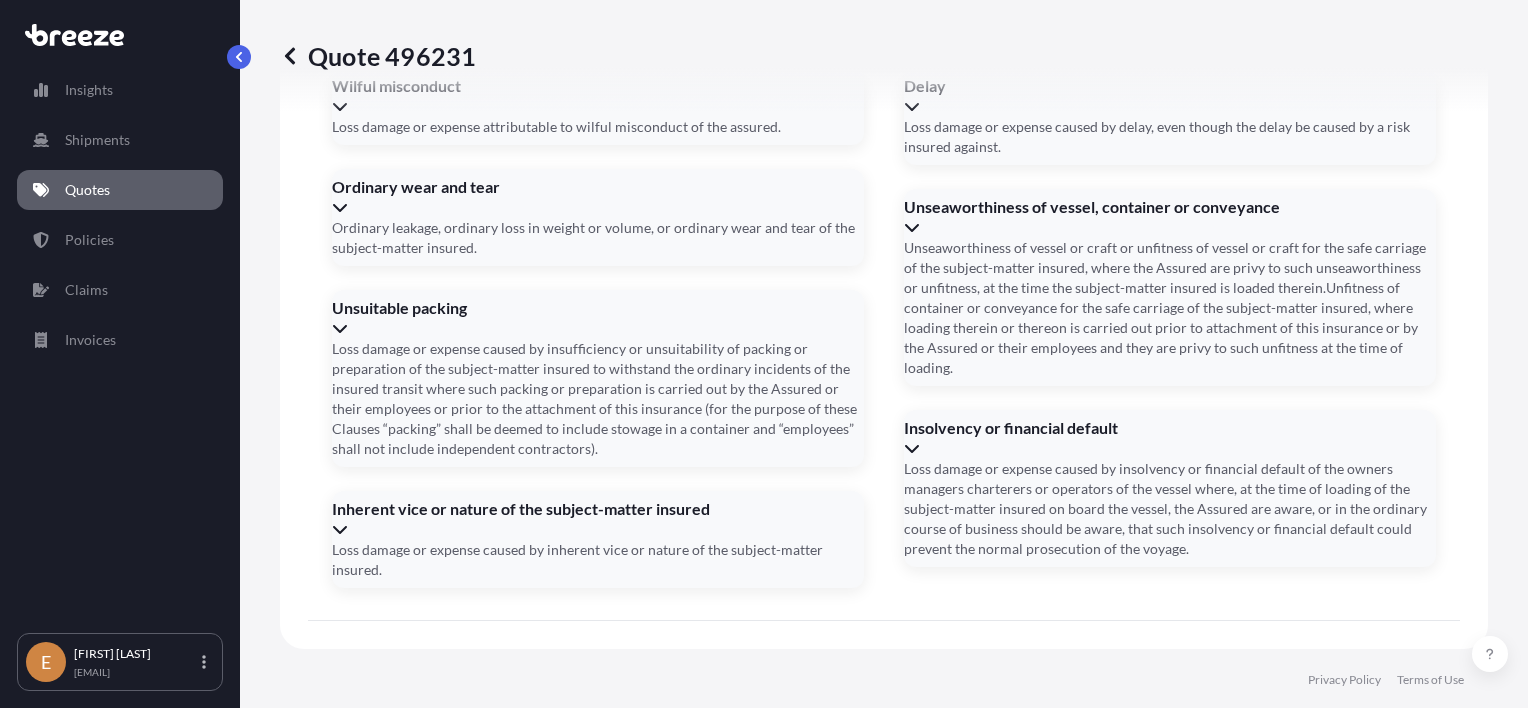 click 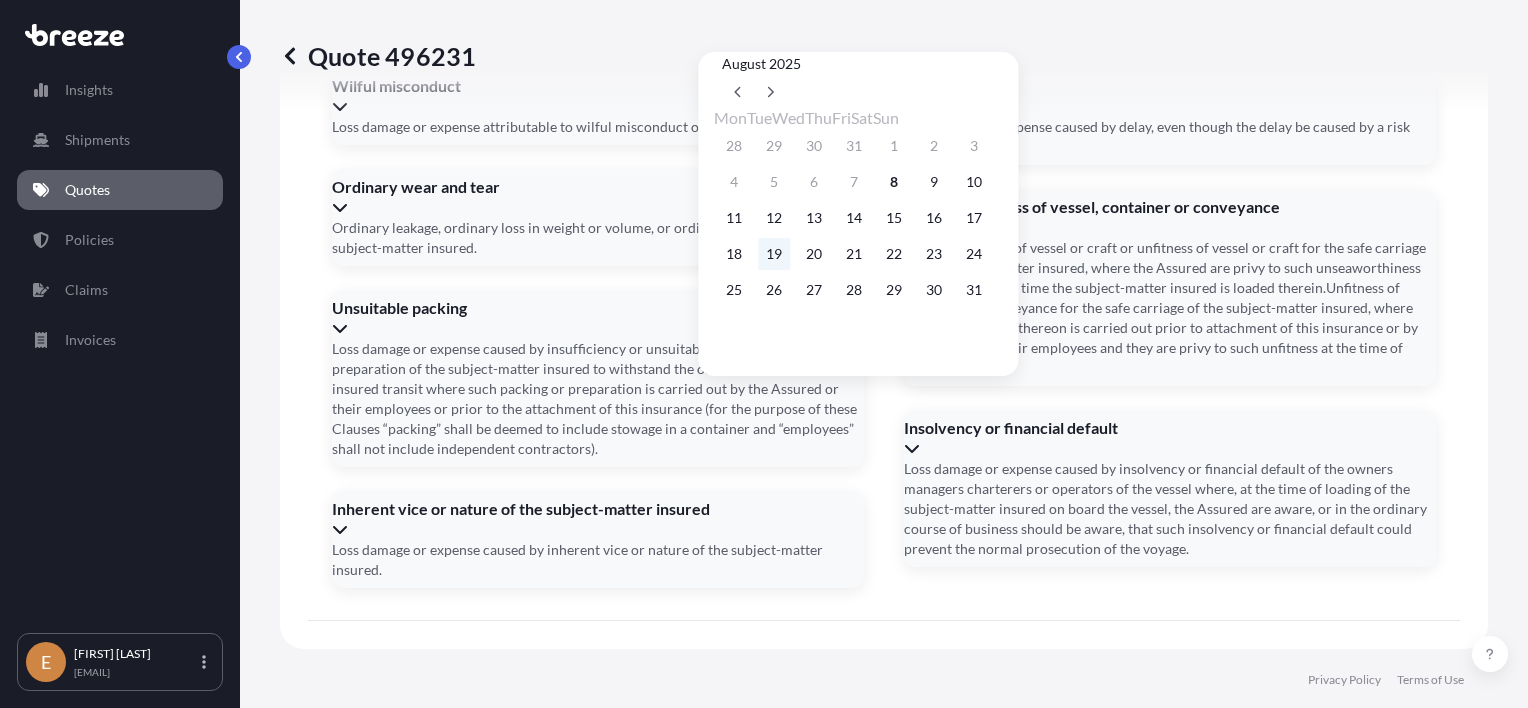 click on "19" at bounding box center (774, 254) 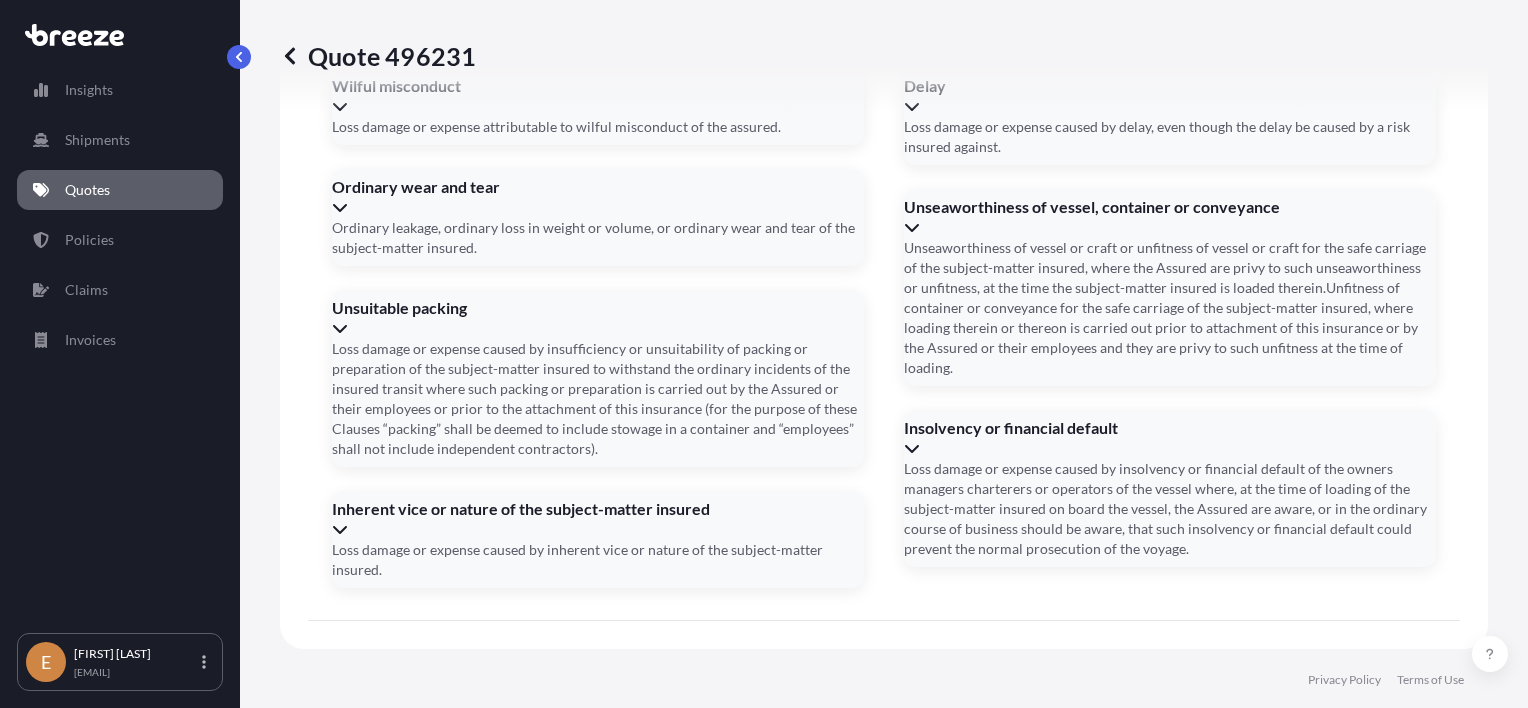 type on "19/08/2025" 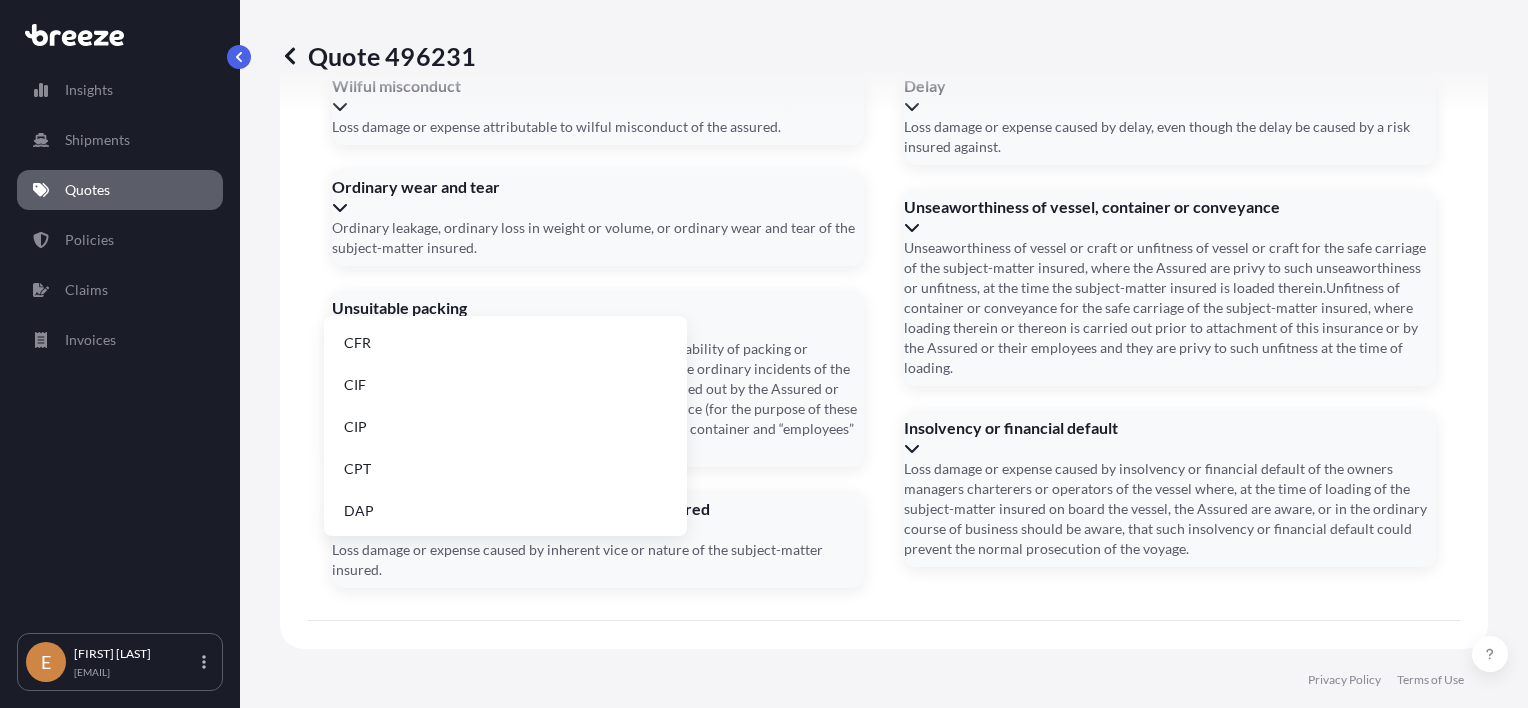 click on "Incoterm" at bounding box center [508, 1171] 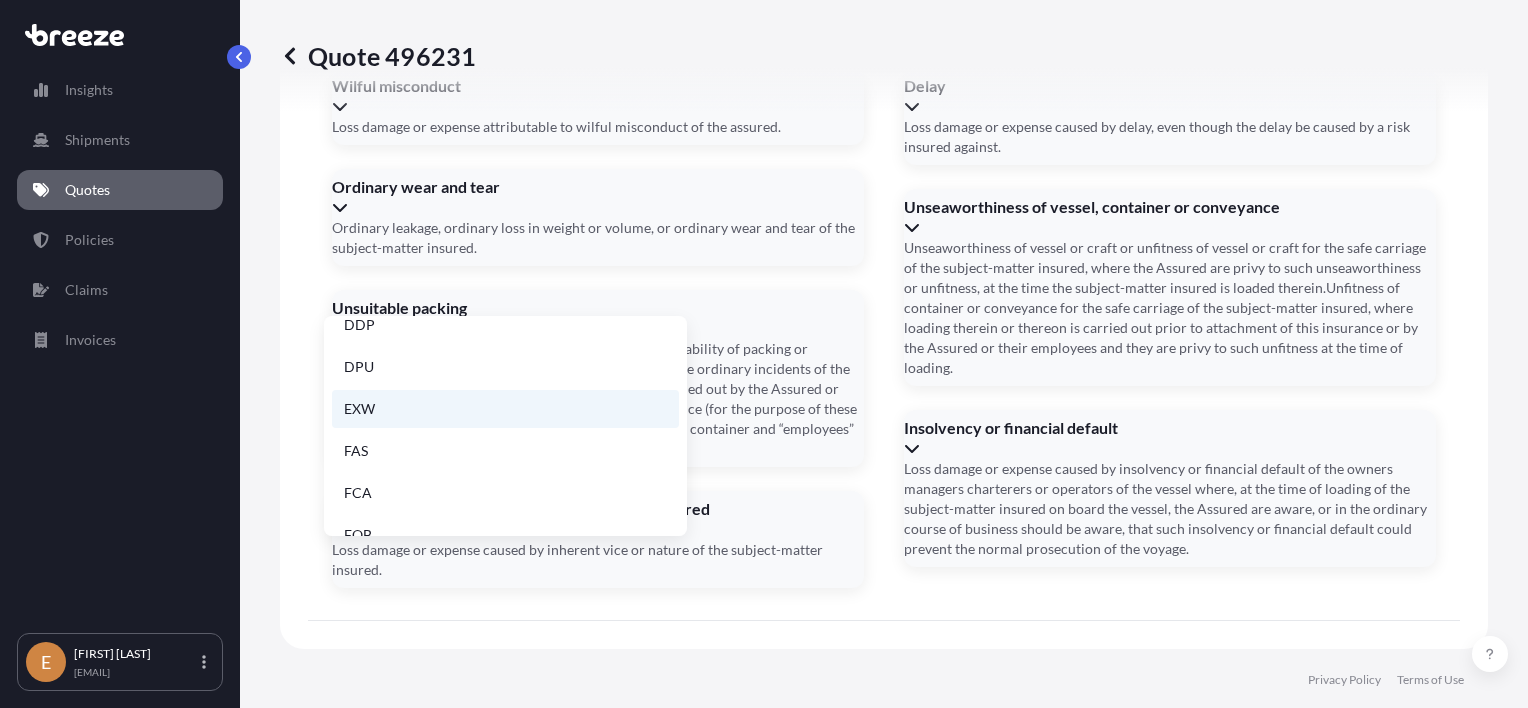 scroll, scrollTop: 254, scrollLeft: 0, axis: vertical 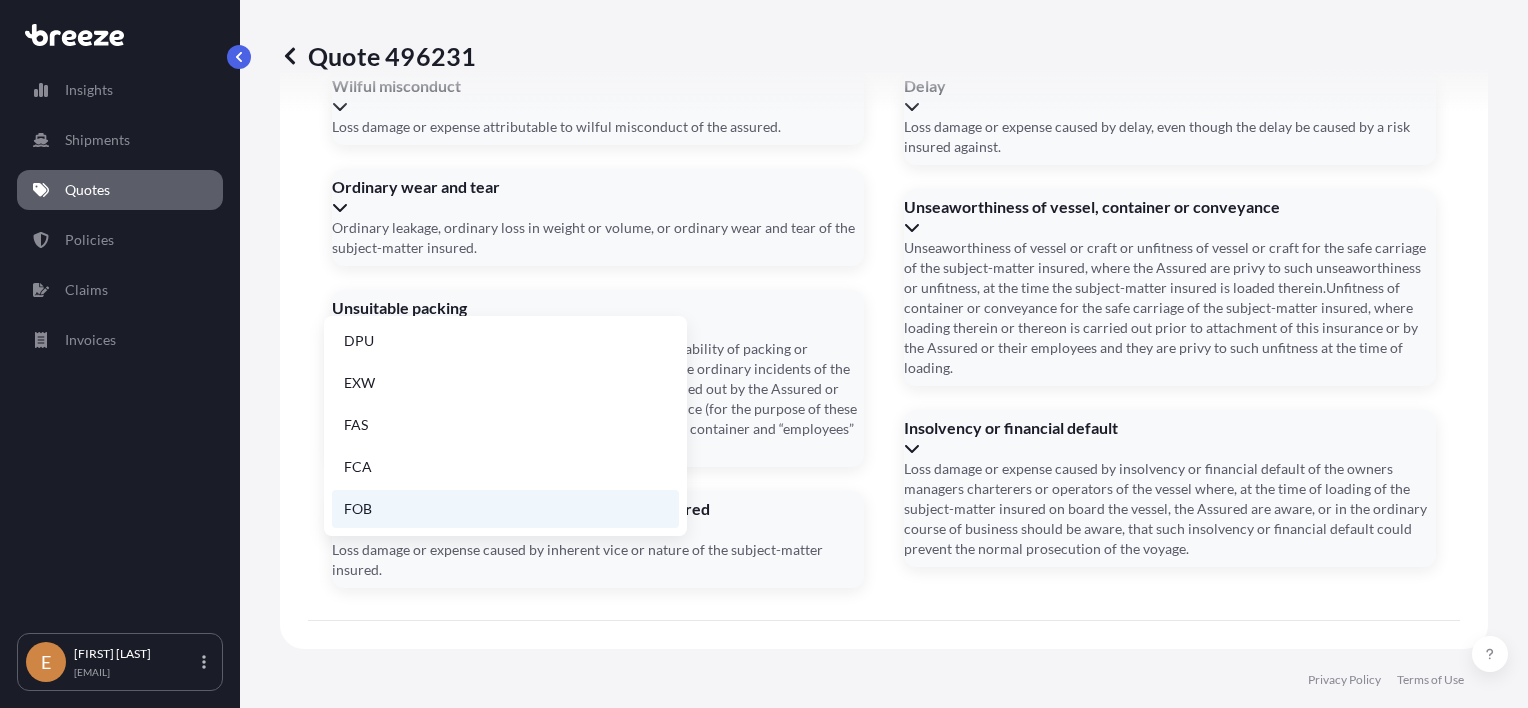 click on "FOB" at bounding box center [505, 509] 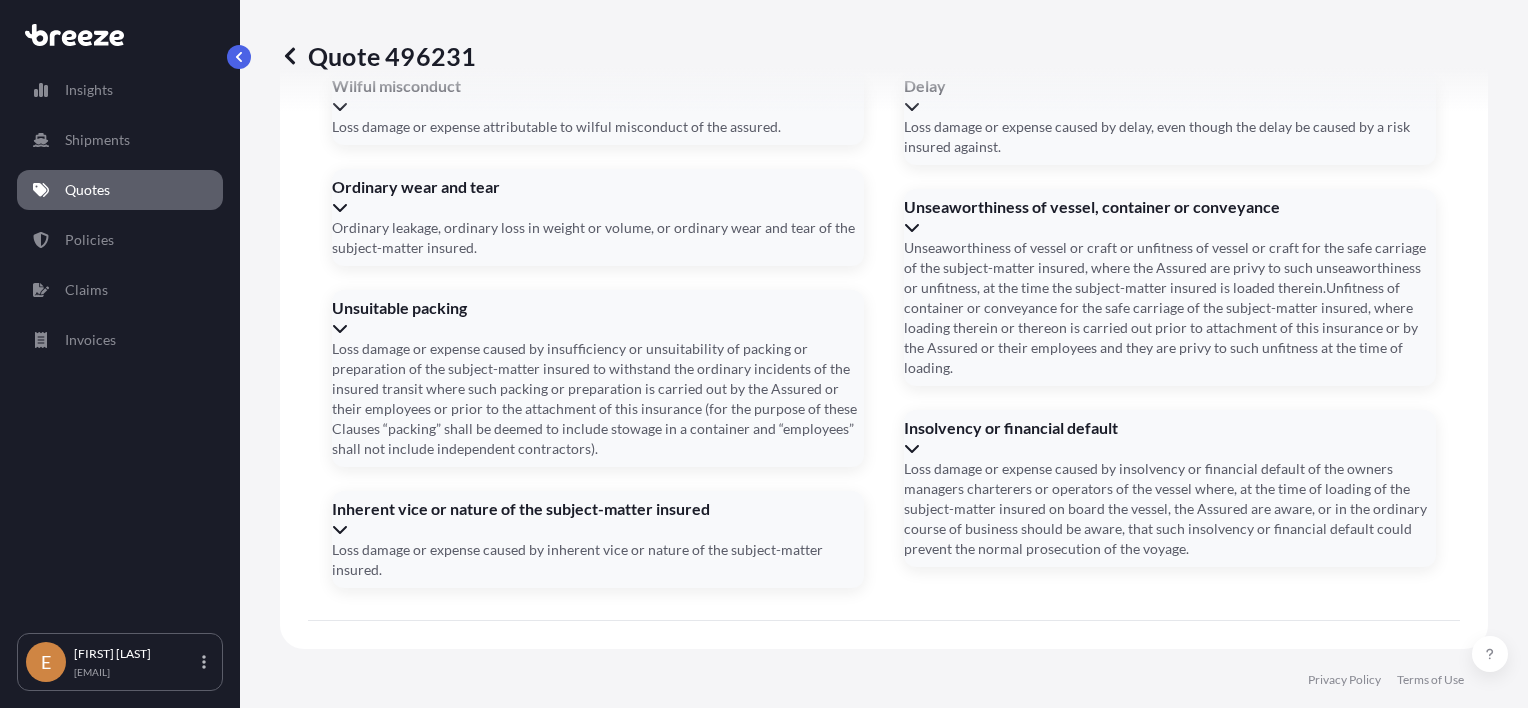 click on "Cargo Owner Details Cargo Owner Name   Actemium Birmingham Address   * [STREET_NAME], [CITY], [POSTAL_CODE], [COUNTRY] Shipment details Date of Departure   * [MM]/[DD]/[YYYY] Date of Arrival   * [MM]/[DD]/[YYYY] Booking Reference   [BOOKING_REF] Trailer Number(s)   Insert comma-separated numbers Incoterm   FOB Create Policy" at bounding box center [692, 1011] 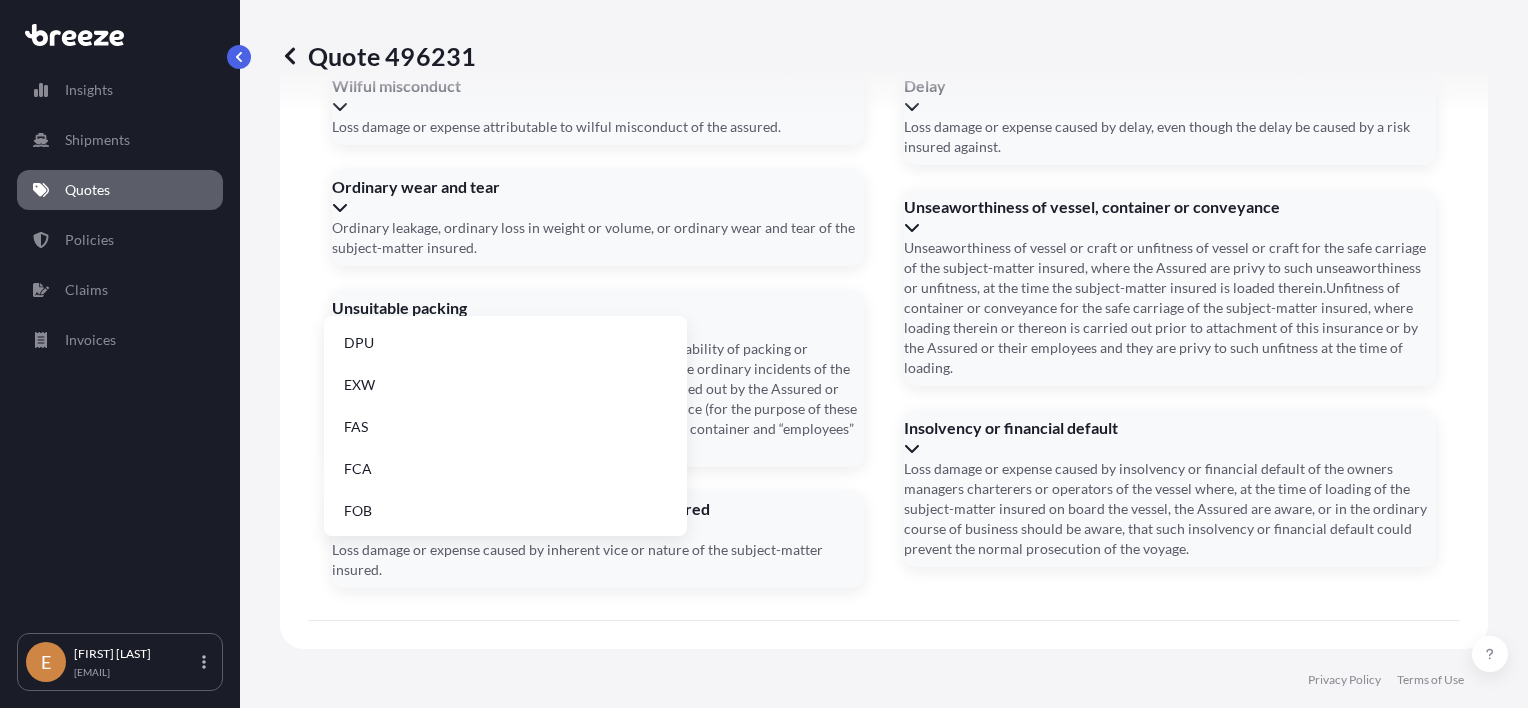 scroll, scrollTop: 254, scrollLeft: 0, axis: vertical 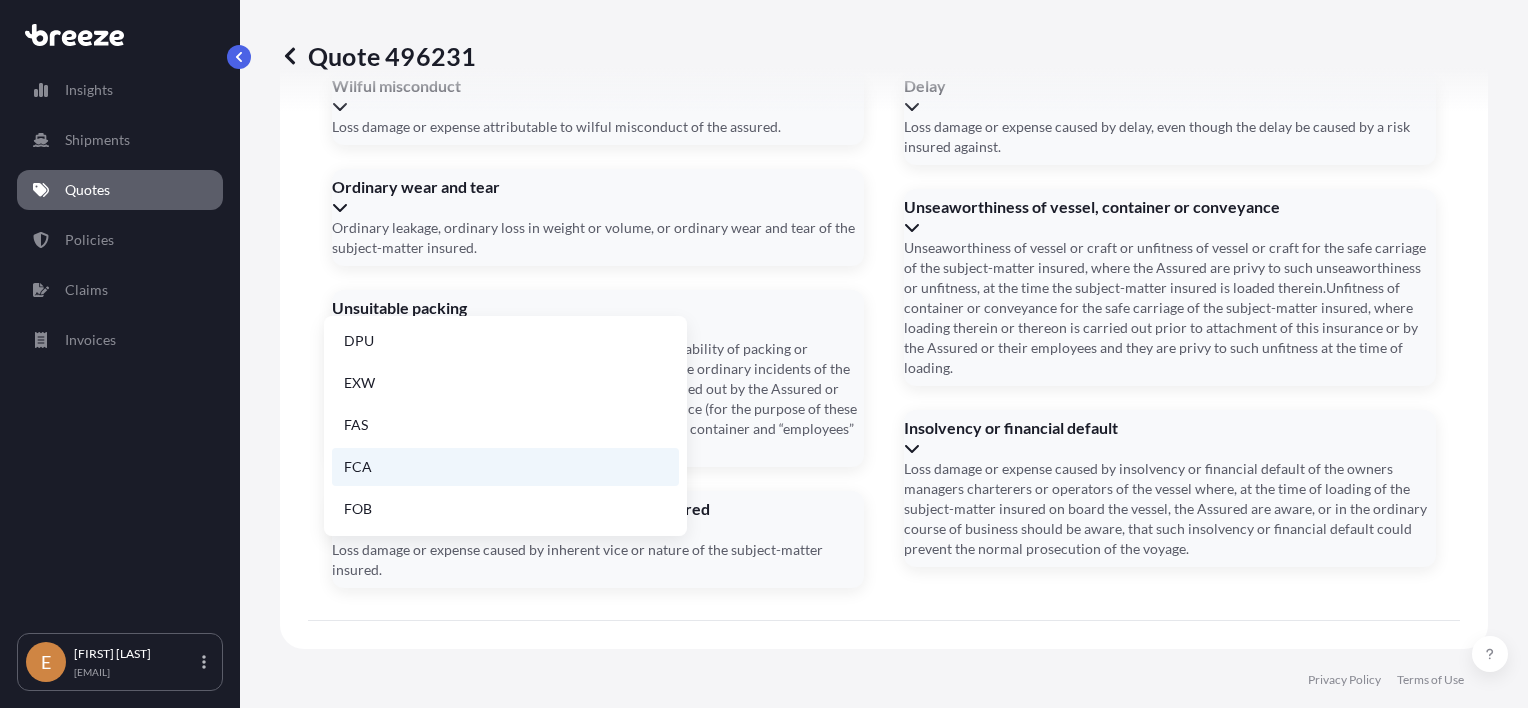 click on "FCA" at bounding box center (505, 467) 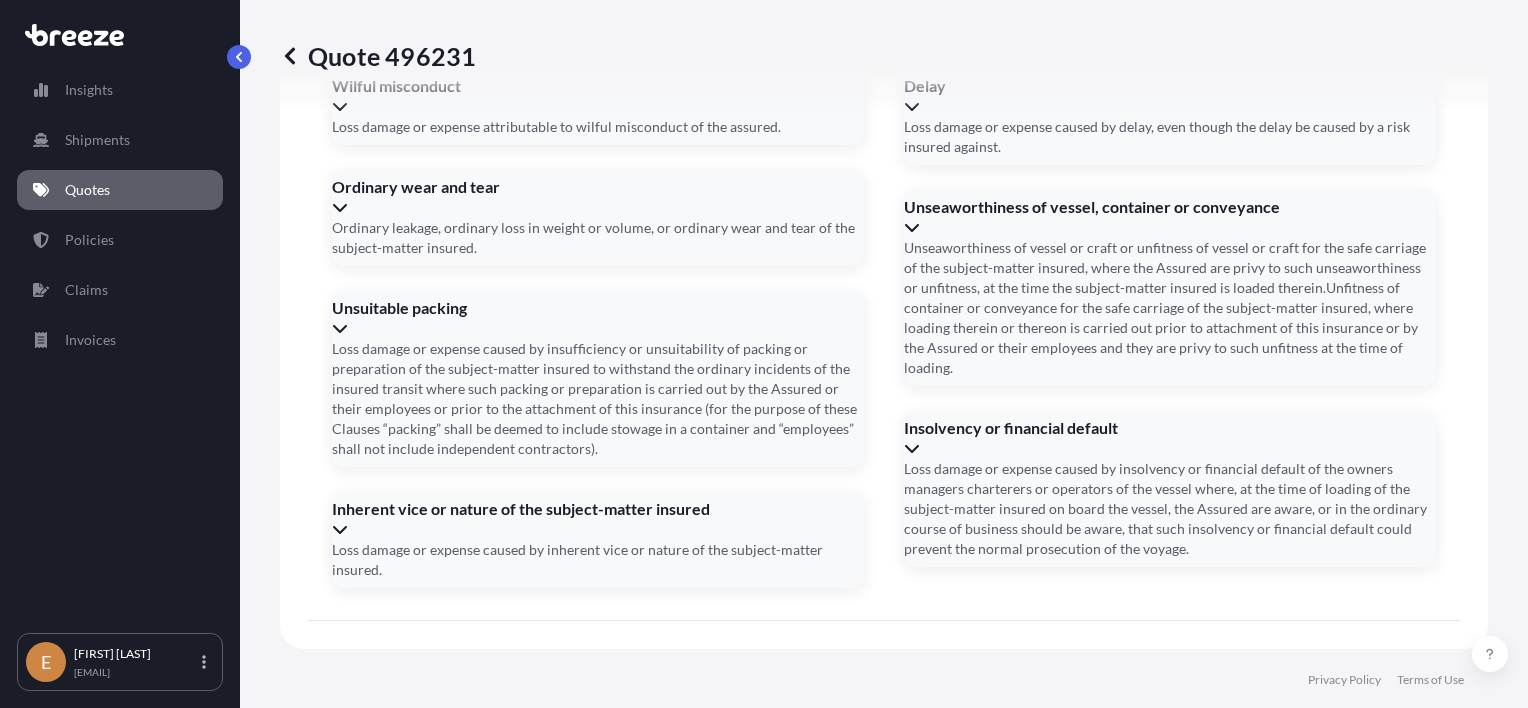 click on "Cargo Owner Details Cargo Owner Name   Actemium Birmingham Address   * [STREET_NAME], [CITY], [POSTAL_CODE], [COUNTRY] Shipment details Date of Departure   * [MM]/[DD]/[YYYY] Date of Arrival   * [MM]/[DD]/[YYYY] Booking Reference   [BOOKING_REF] Trailer Number(s)   Insert comma-separated numbers Incoterm   FCA Create Policy" at bounding box center (692, 1011) 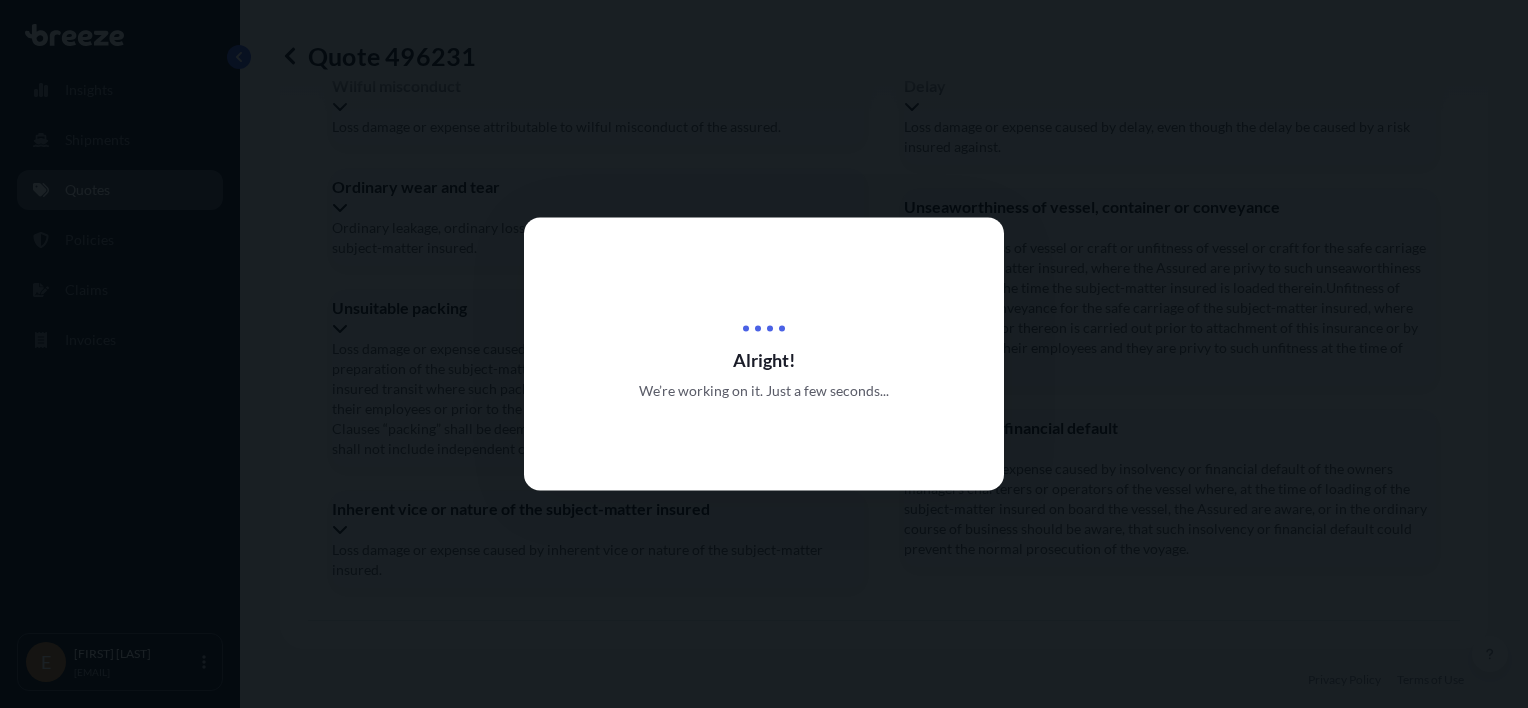 scroll, scrollTop: 0, scrollLeft: 0, axis: both 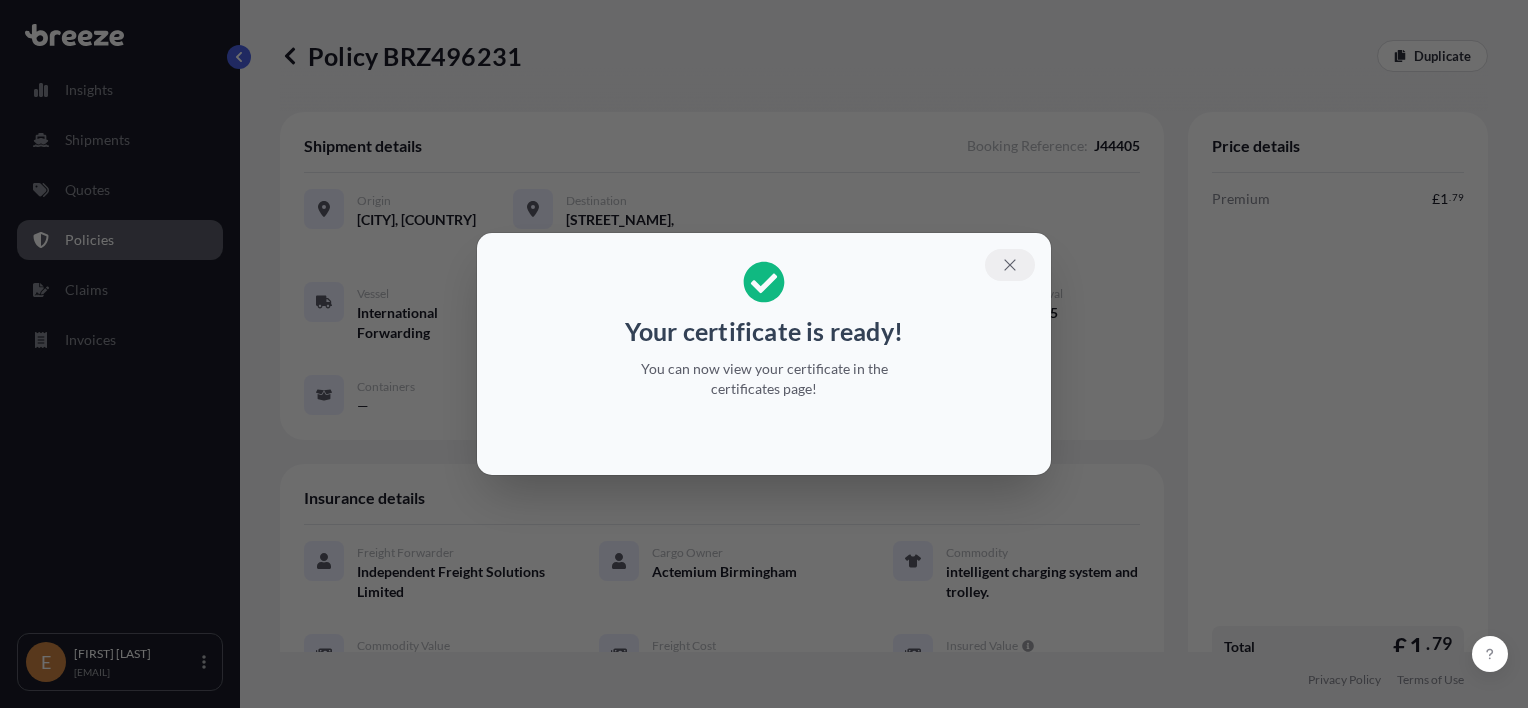 click 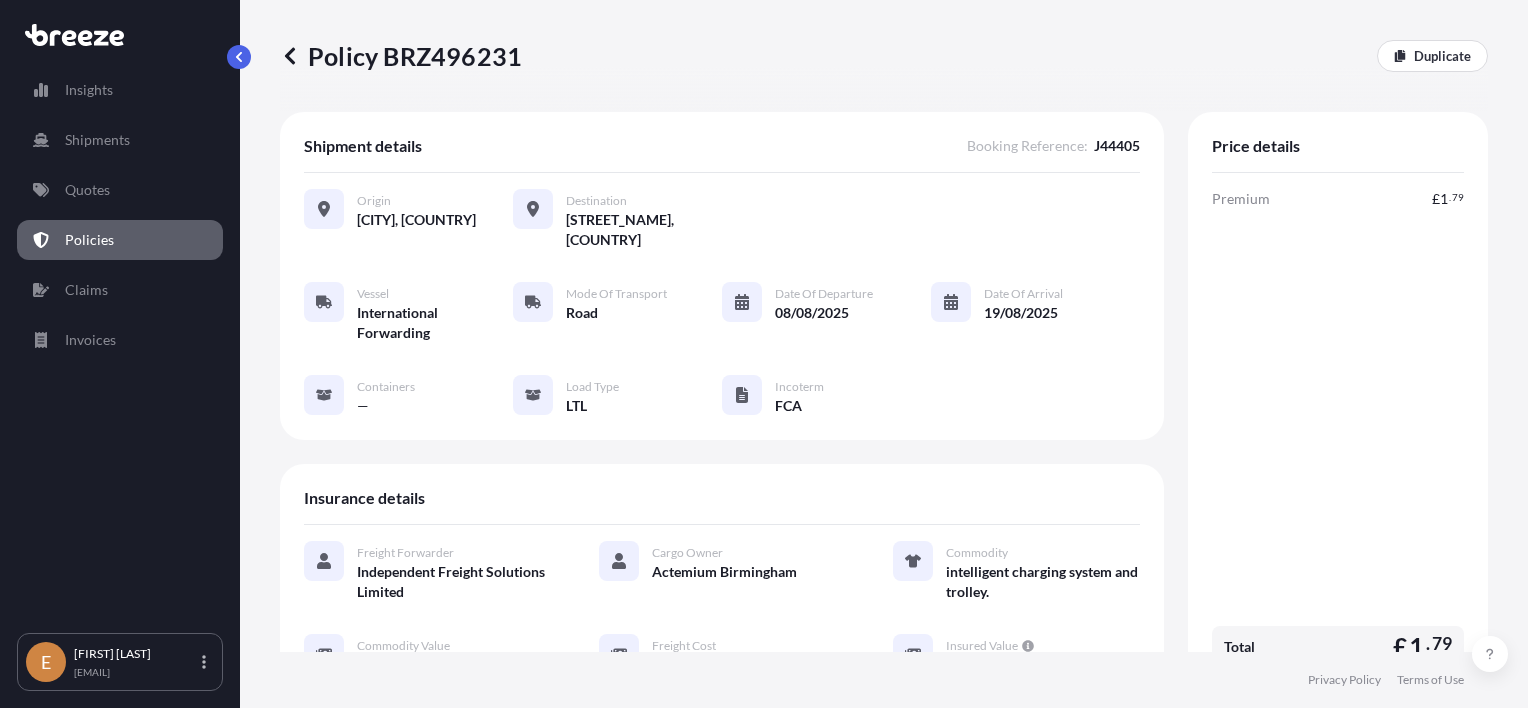 click on "Policy BRZ496231" at bounding box center (401, 56) 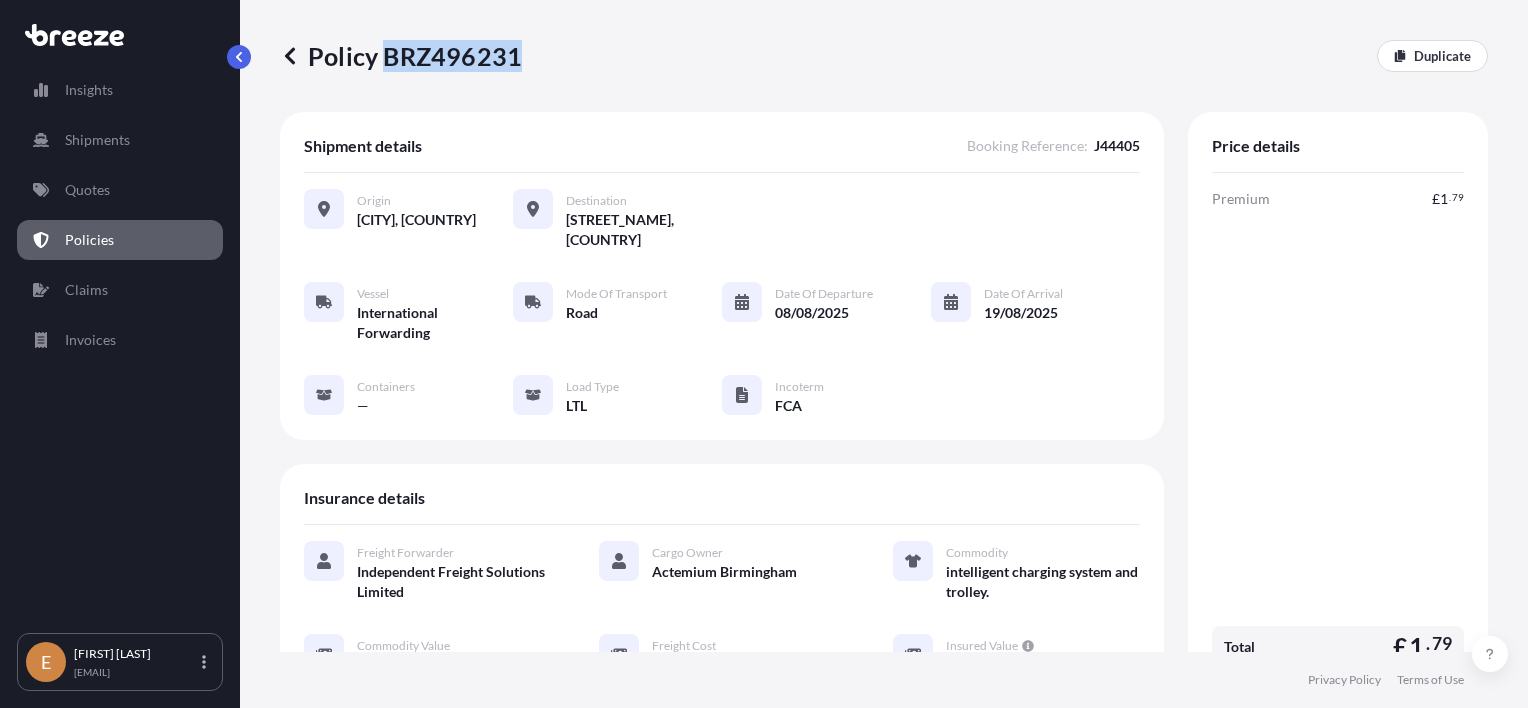 click on "Policy BRZ496231" at bounding box center [401, 56] 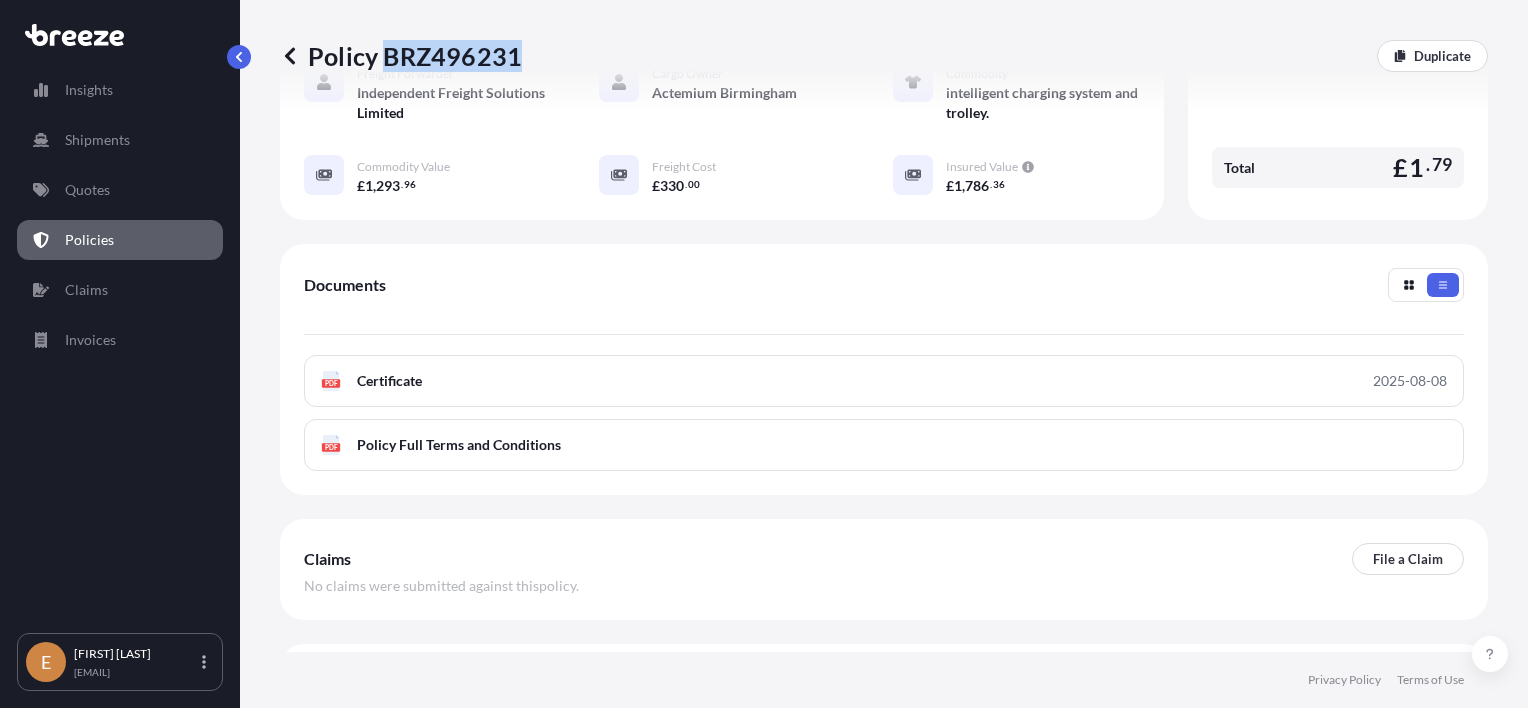scroll, scrollTop: 500, scrollLeft: 0, axis: vertical 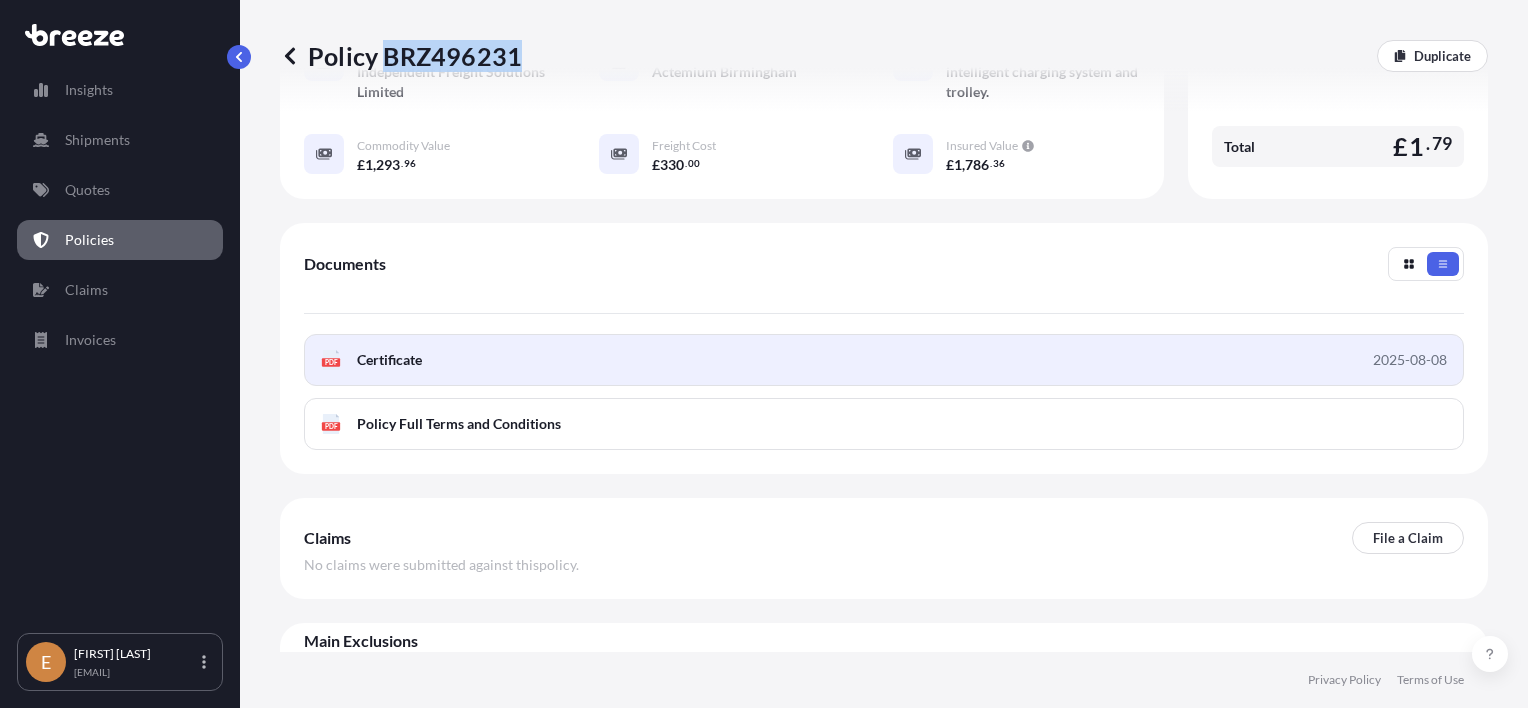 click on "PDF Certificate 2025-08-08" at bounding box center (884, 360) 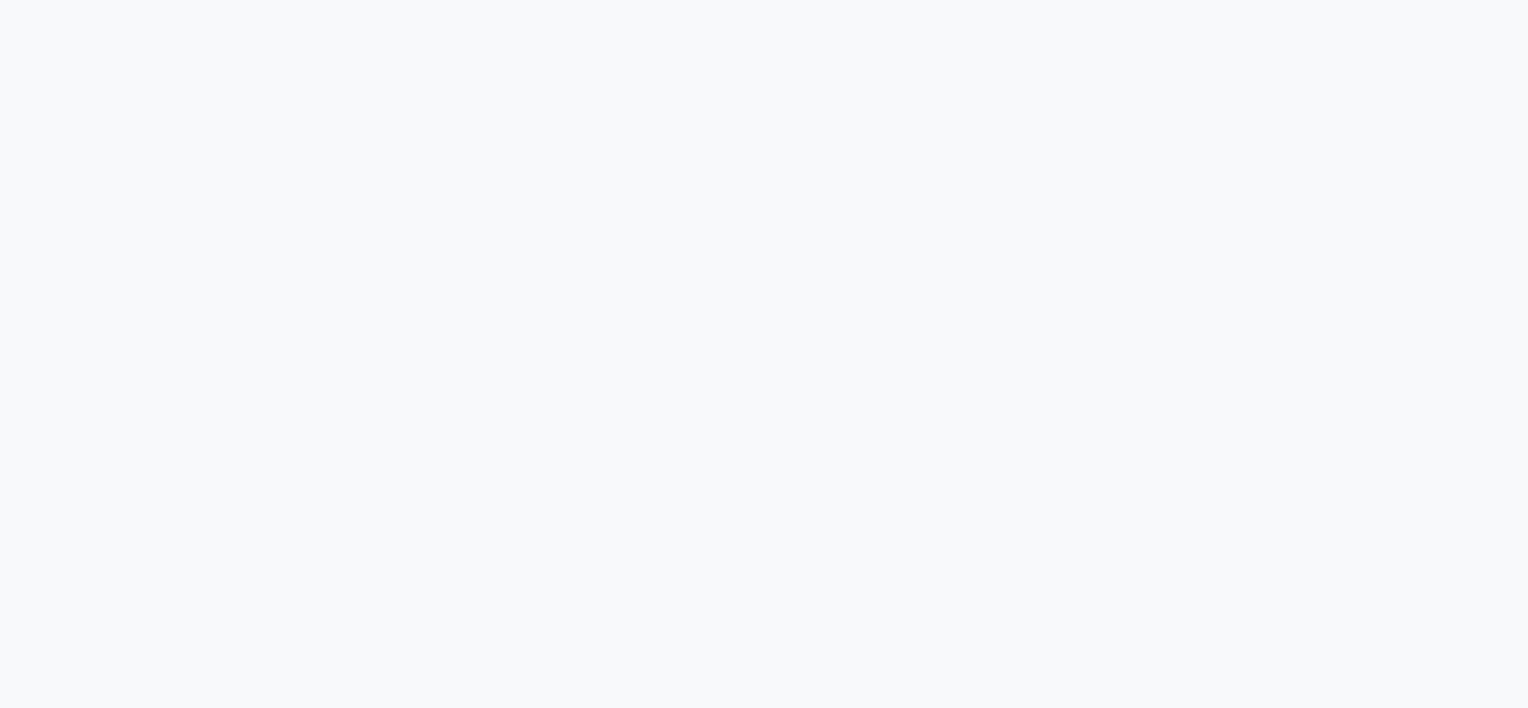 scroll, scrollTop: 0, scrollLeft: 0, axis: both 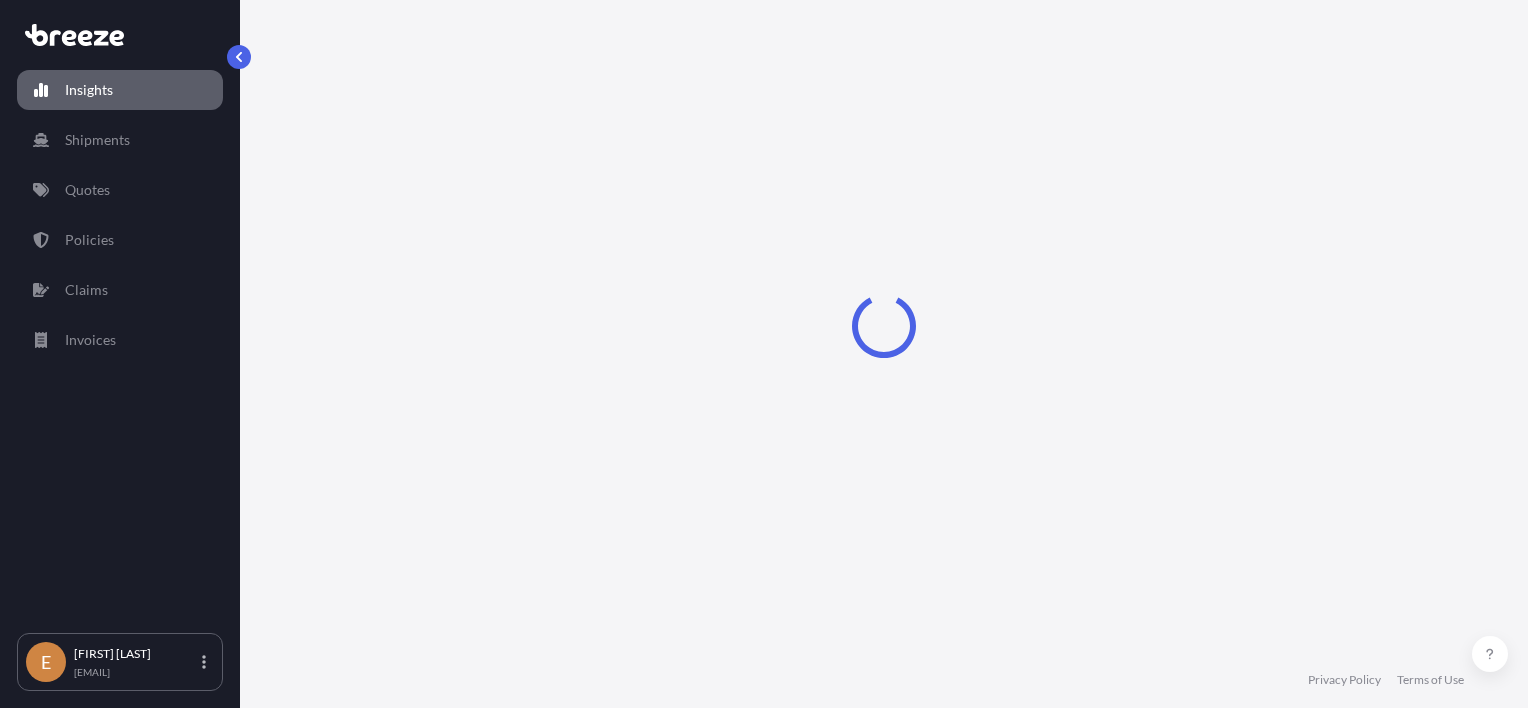 select on "2025" 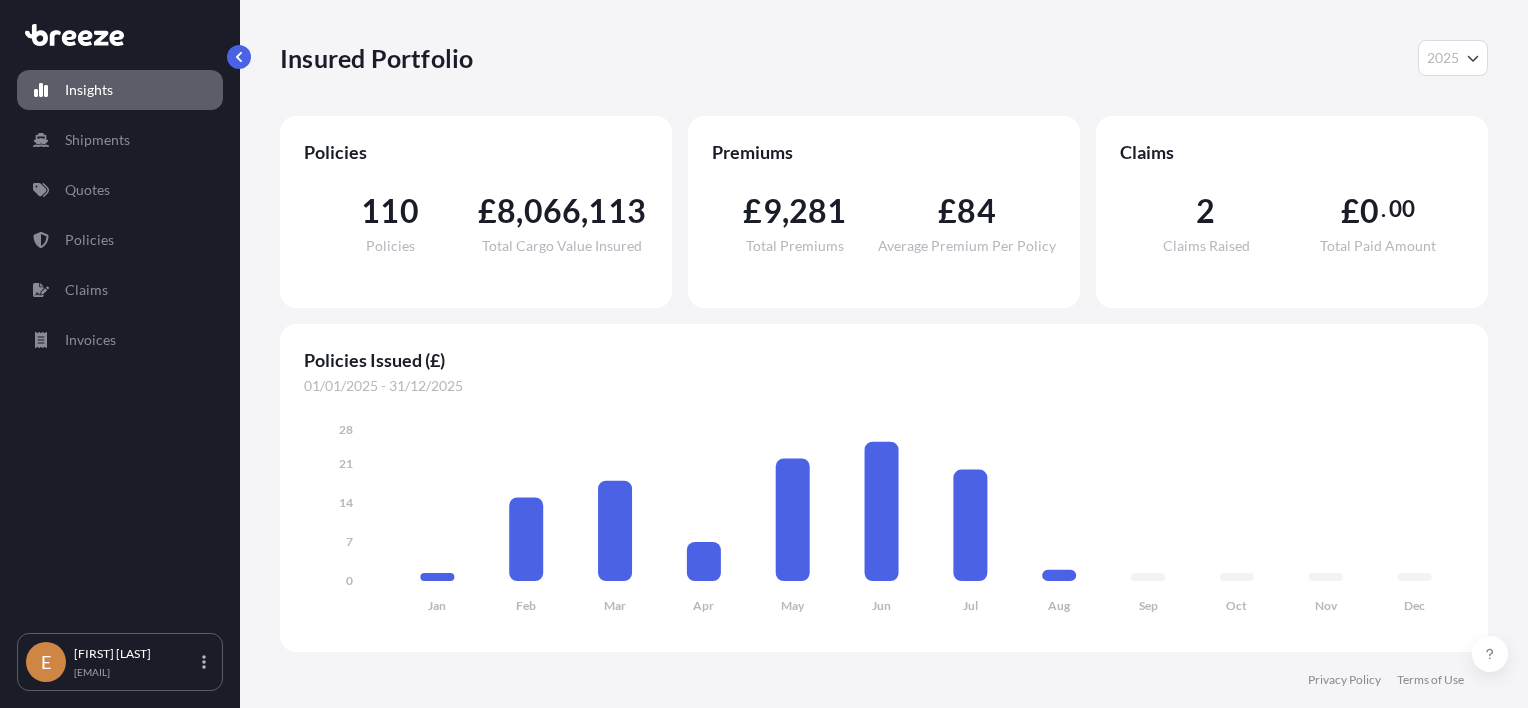 click on "Quotes" at bounding box center (87, 190) 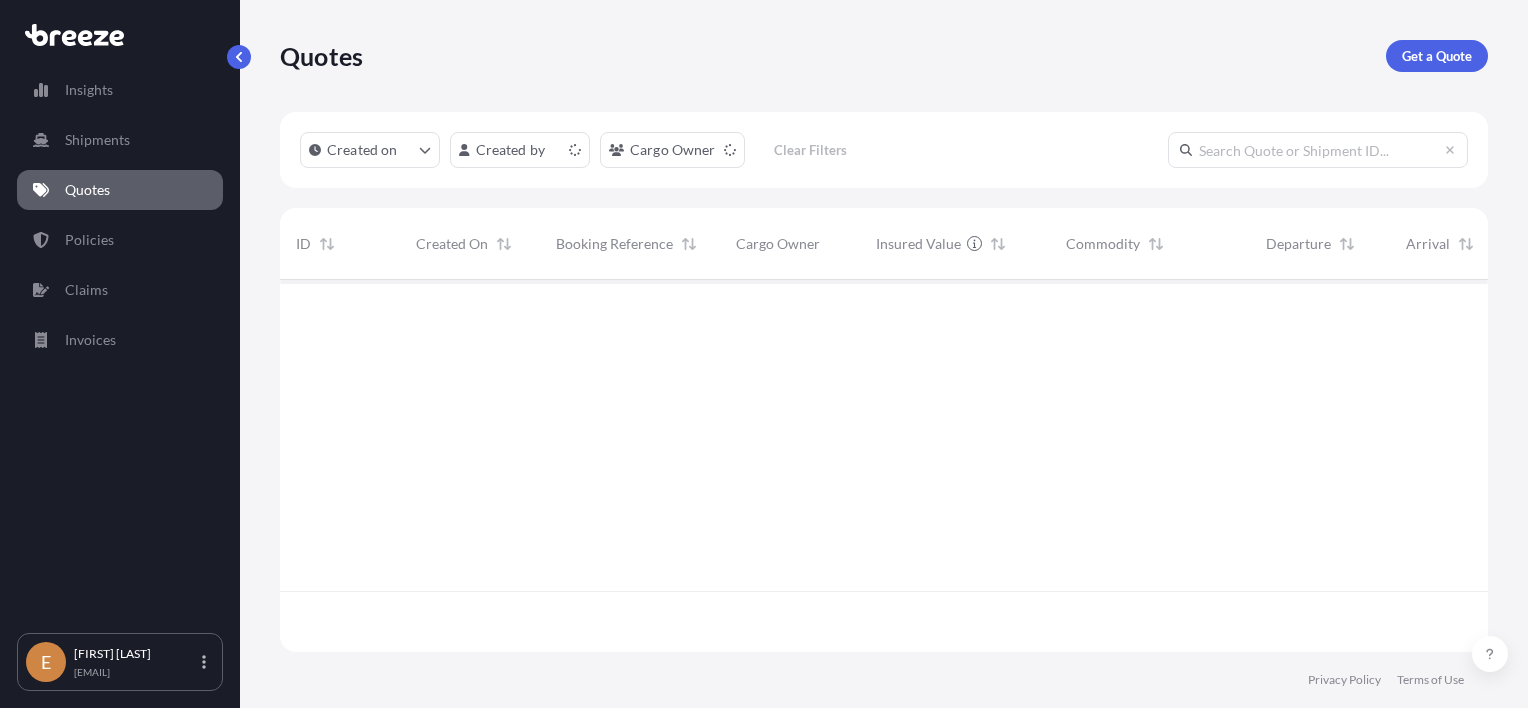 scroll, scrollTop: 16, scrollLeft: 16, axis: both 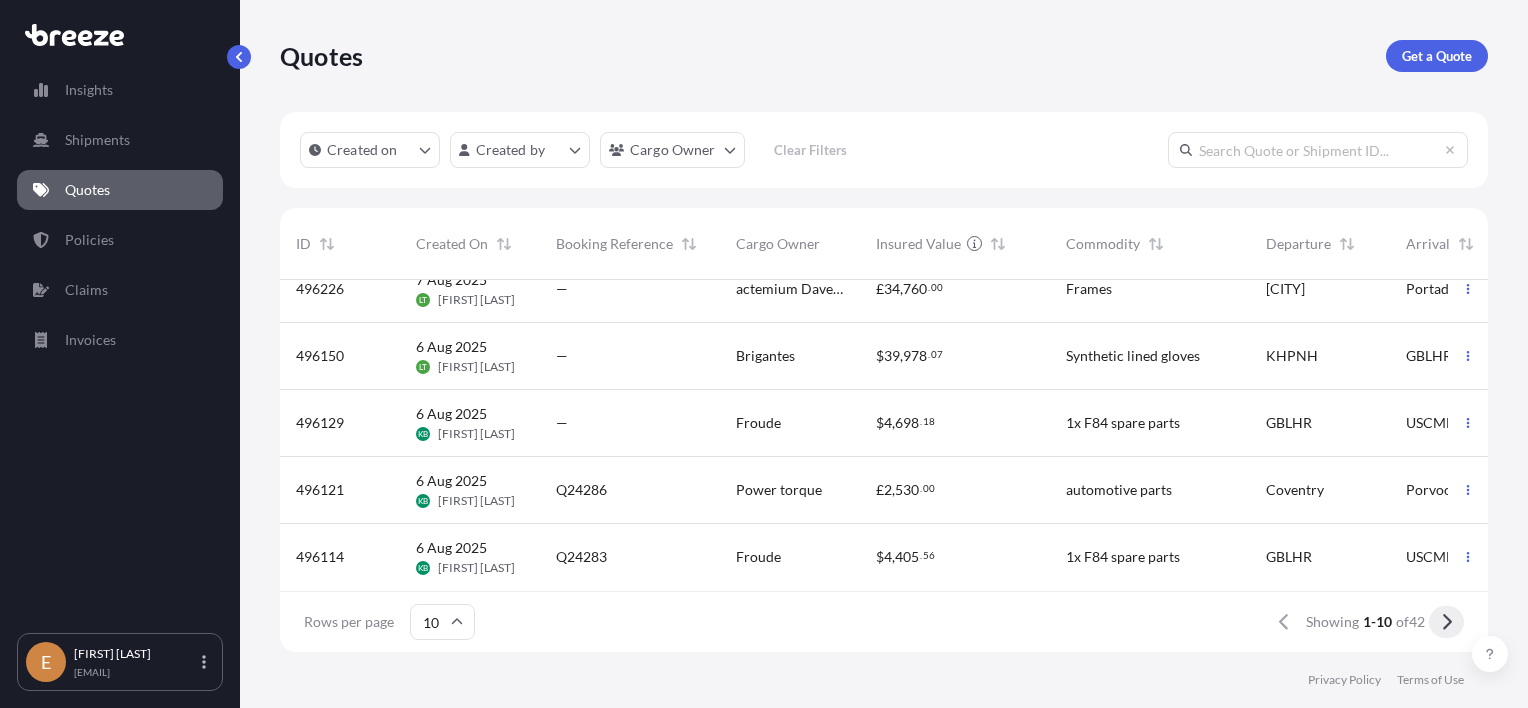 click 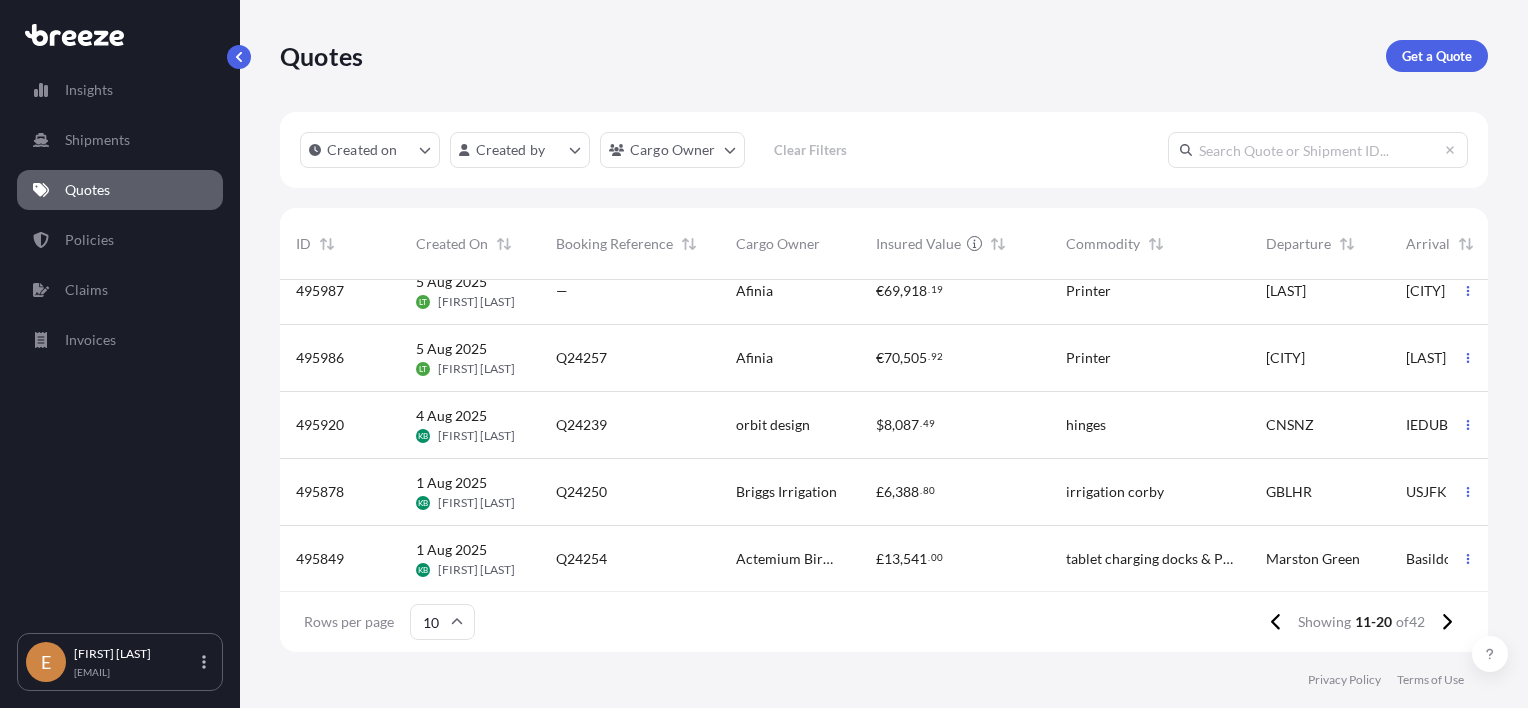 scroll, scrollTop: 374, scrollLeft: 0, axis: vertical 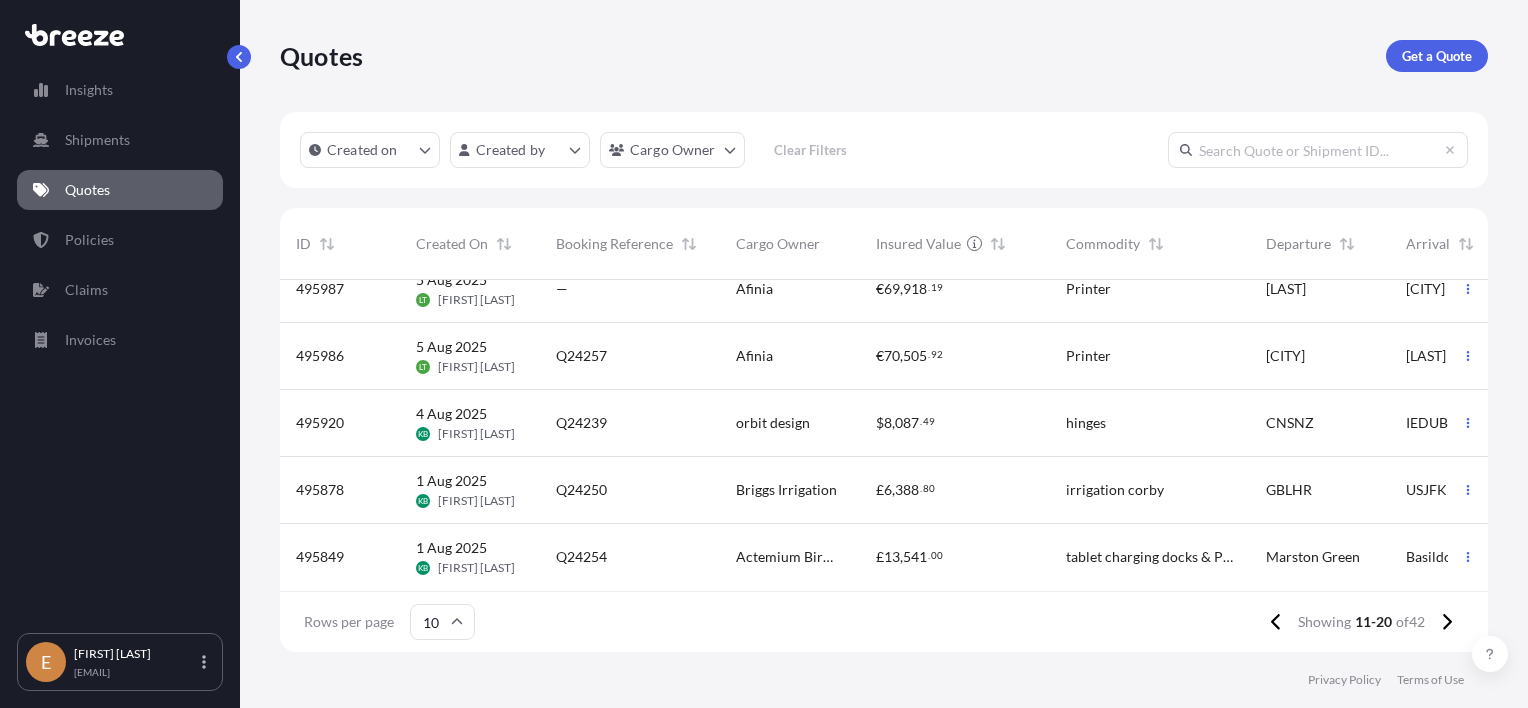 click on "orbit design" at bounding box center (773, 423) 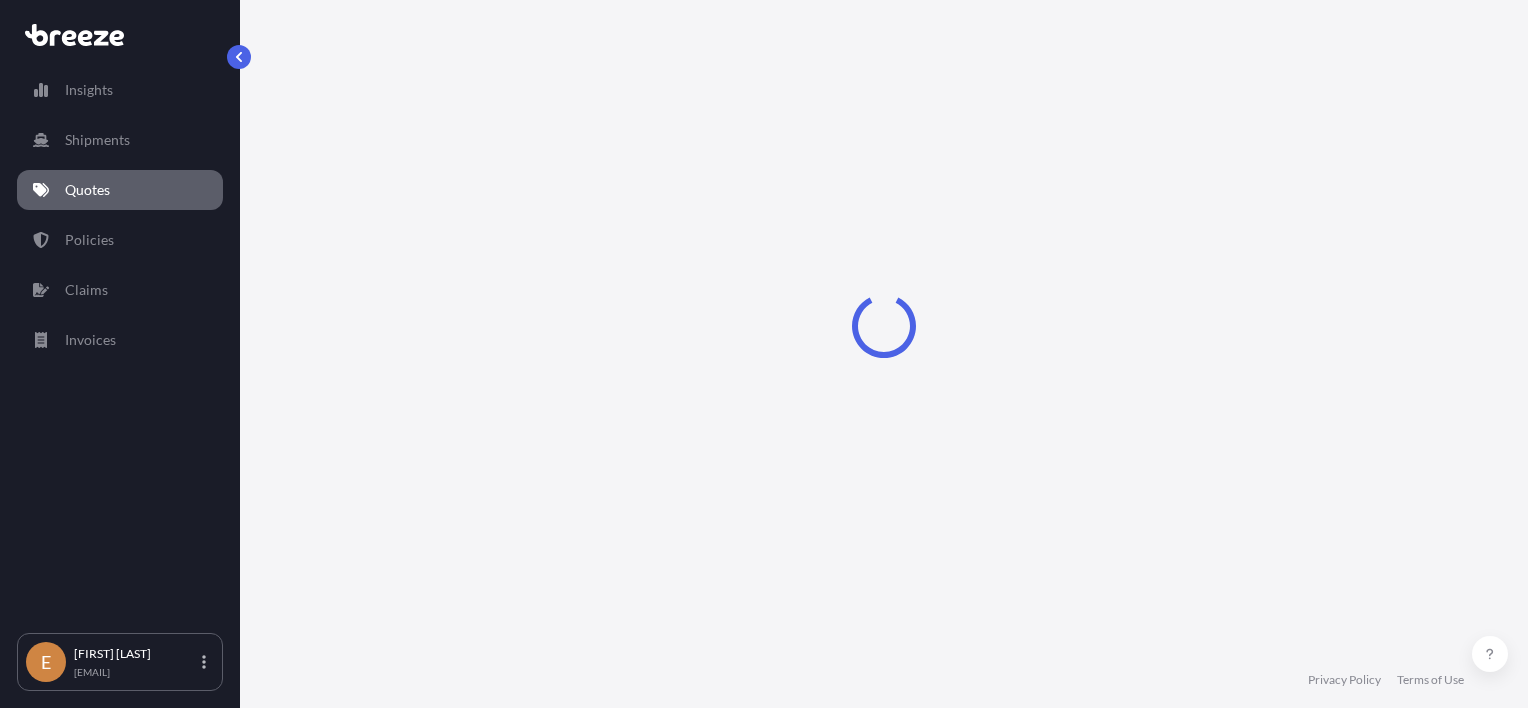 select on "Road" 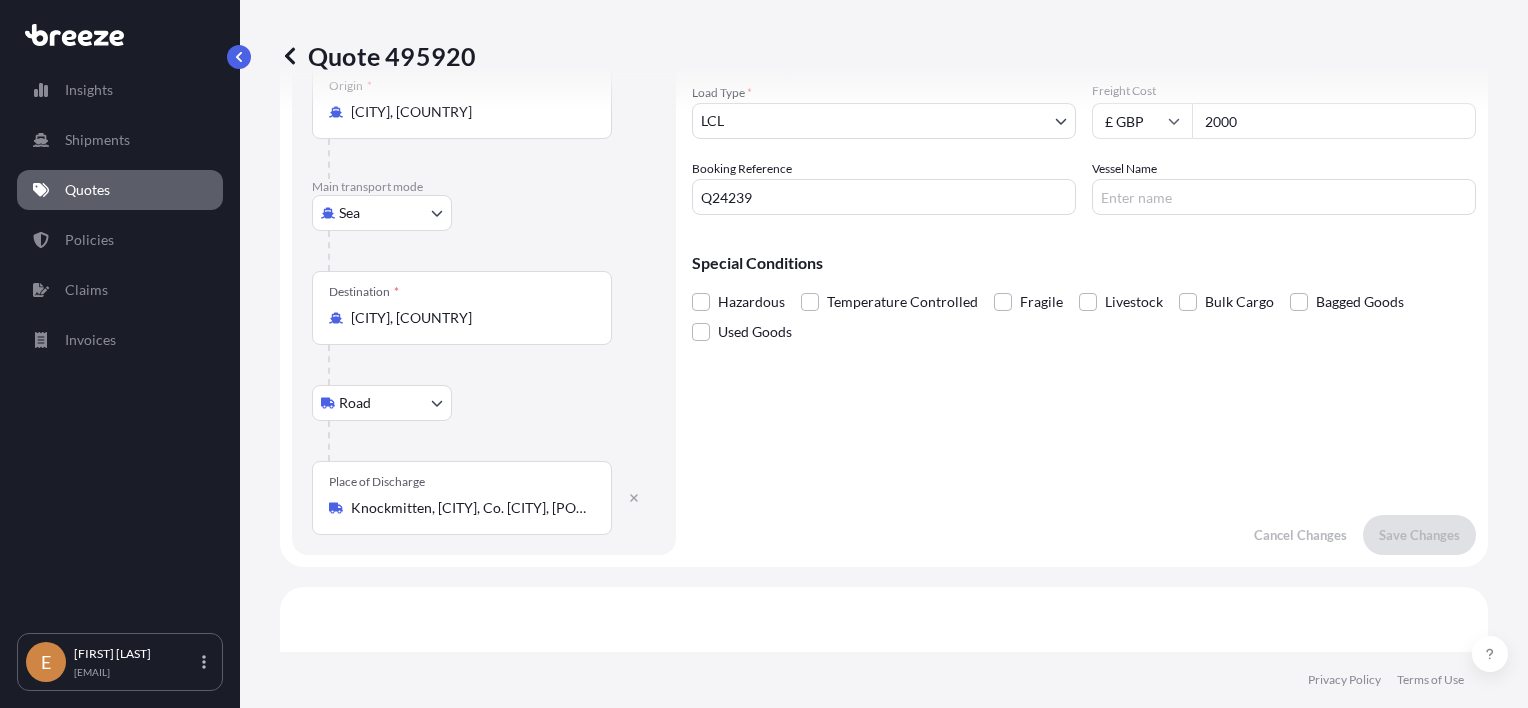 scroll, scrollTop: 98, scrollLeft: 0, axis: vertical 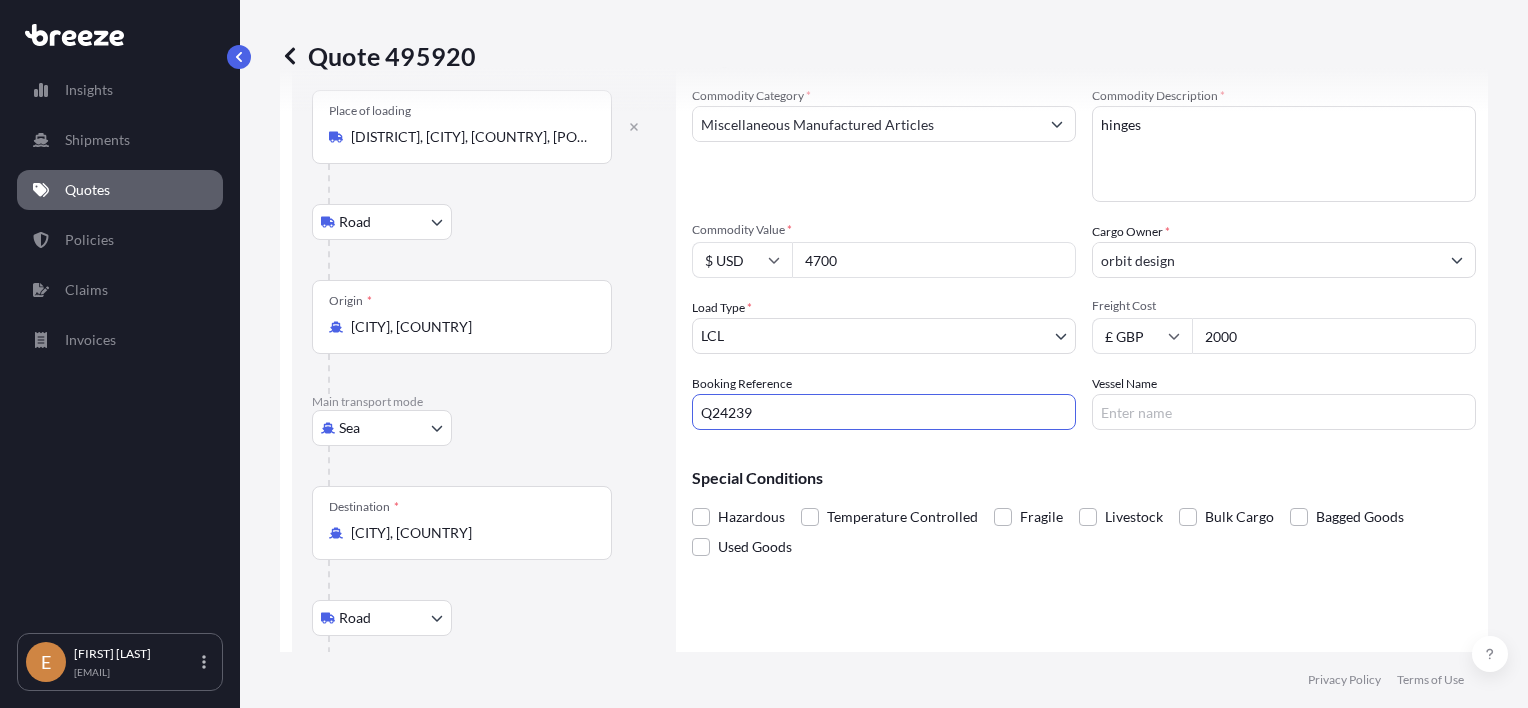 drag, startPoint x: 670, startPoint y: 404, endPoint x: 373, endPoint y: 388, distance: 297.43066 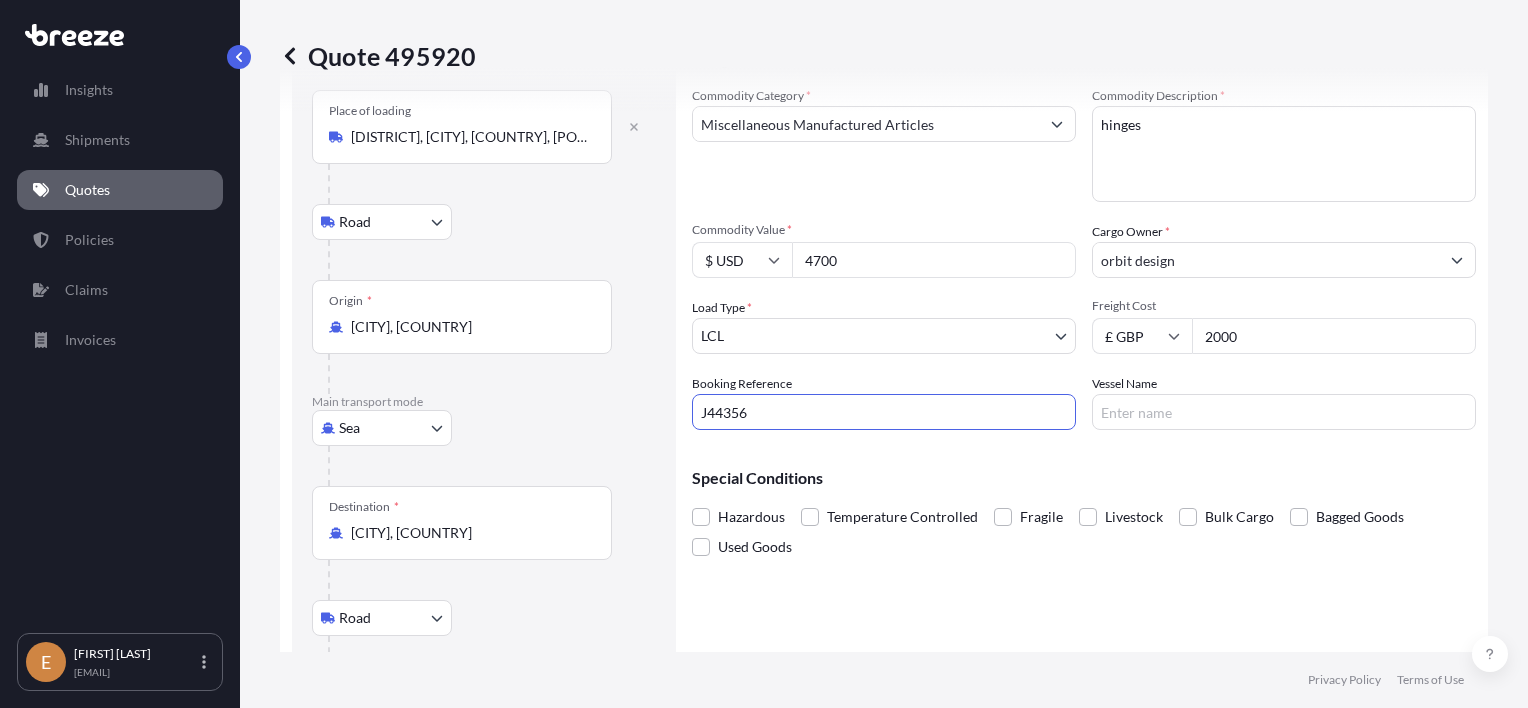 type on "J44356" 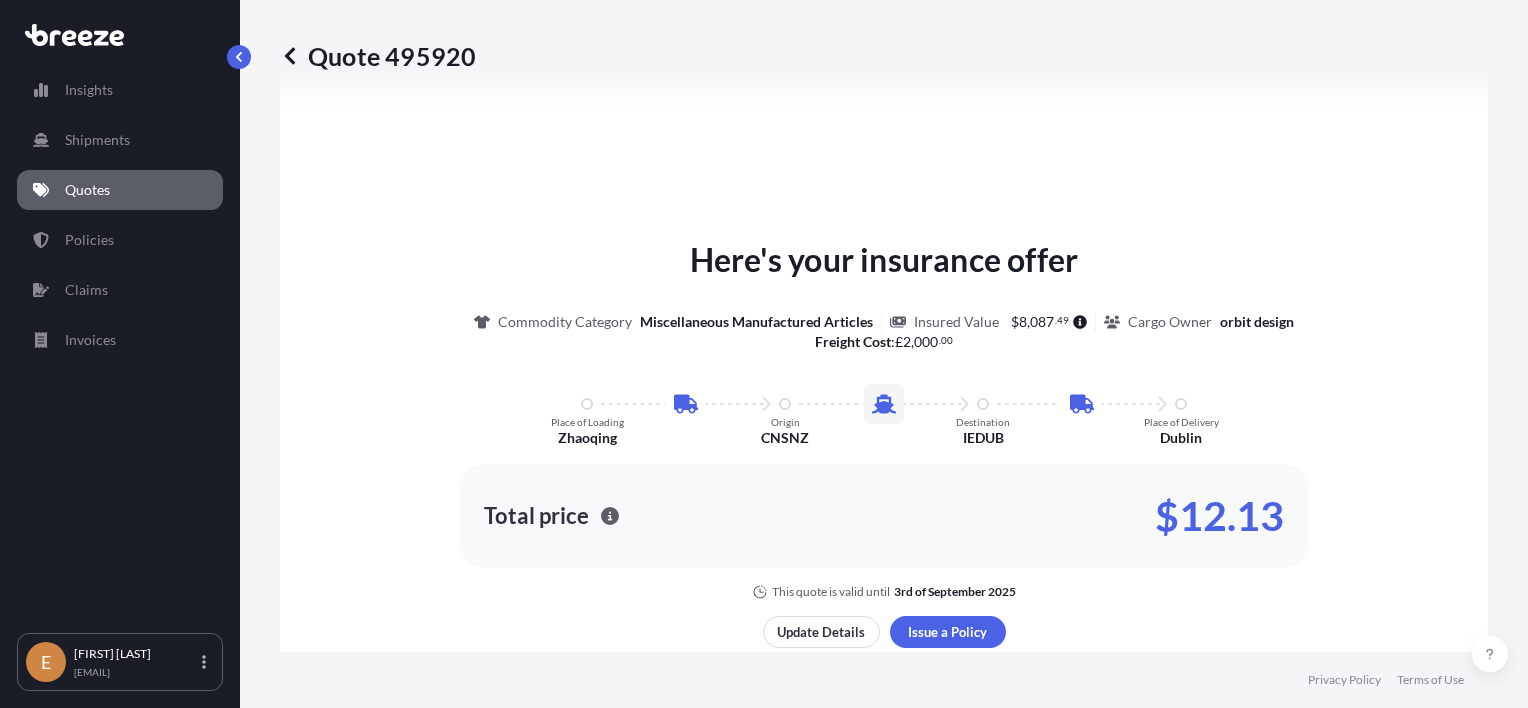 scroll, scrollTop: 1198, scrollLeft: 0, axis: vertical 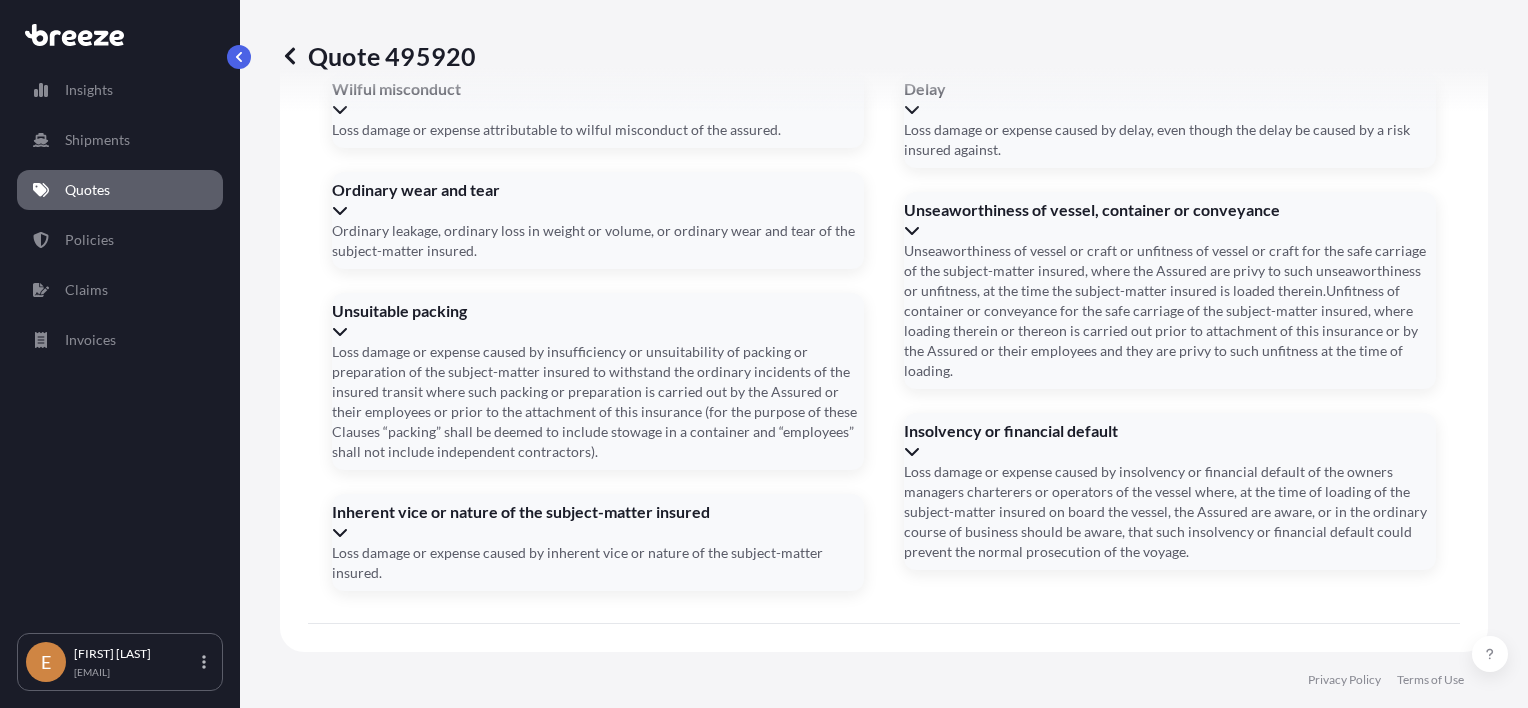 click 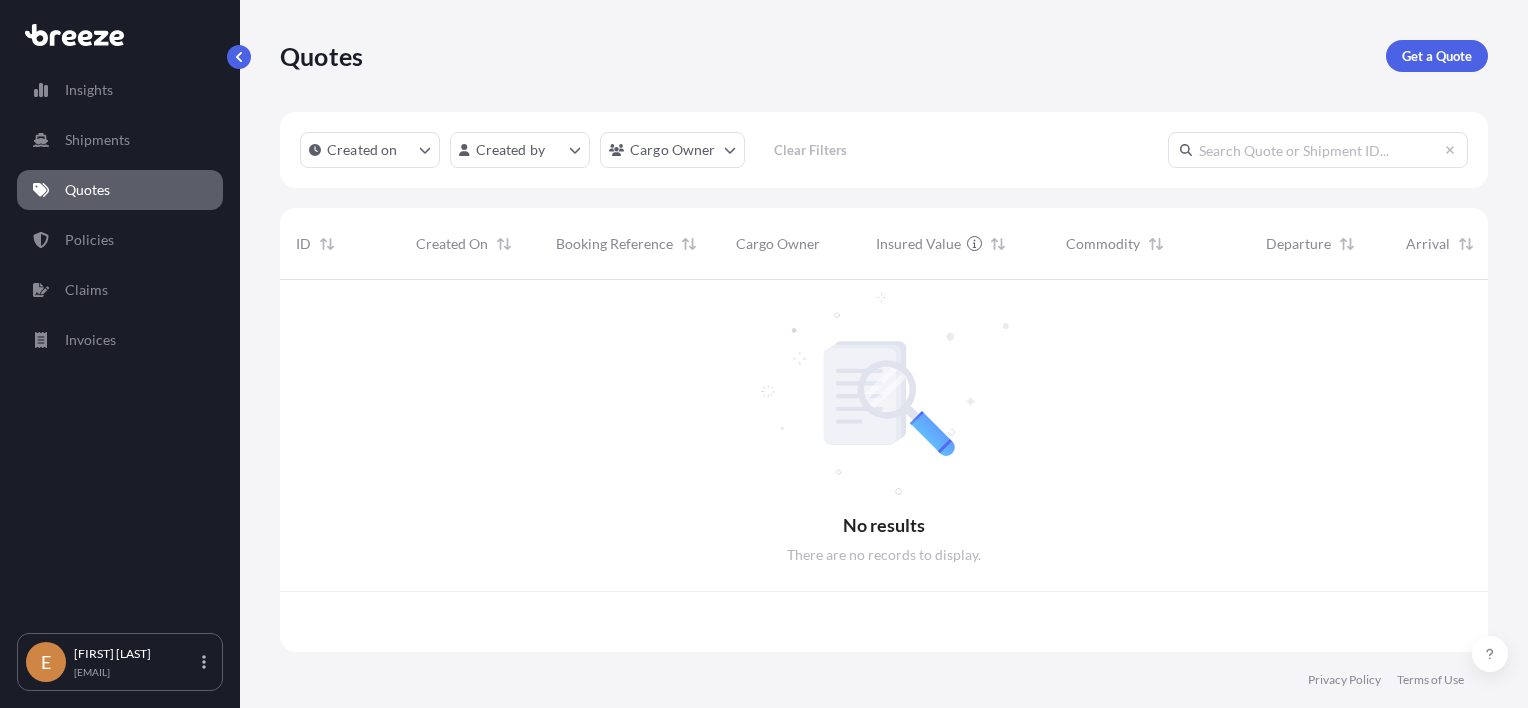 scroll, scrollTop: 0, scrollLeft: 0, axis: both 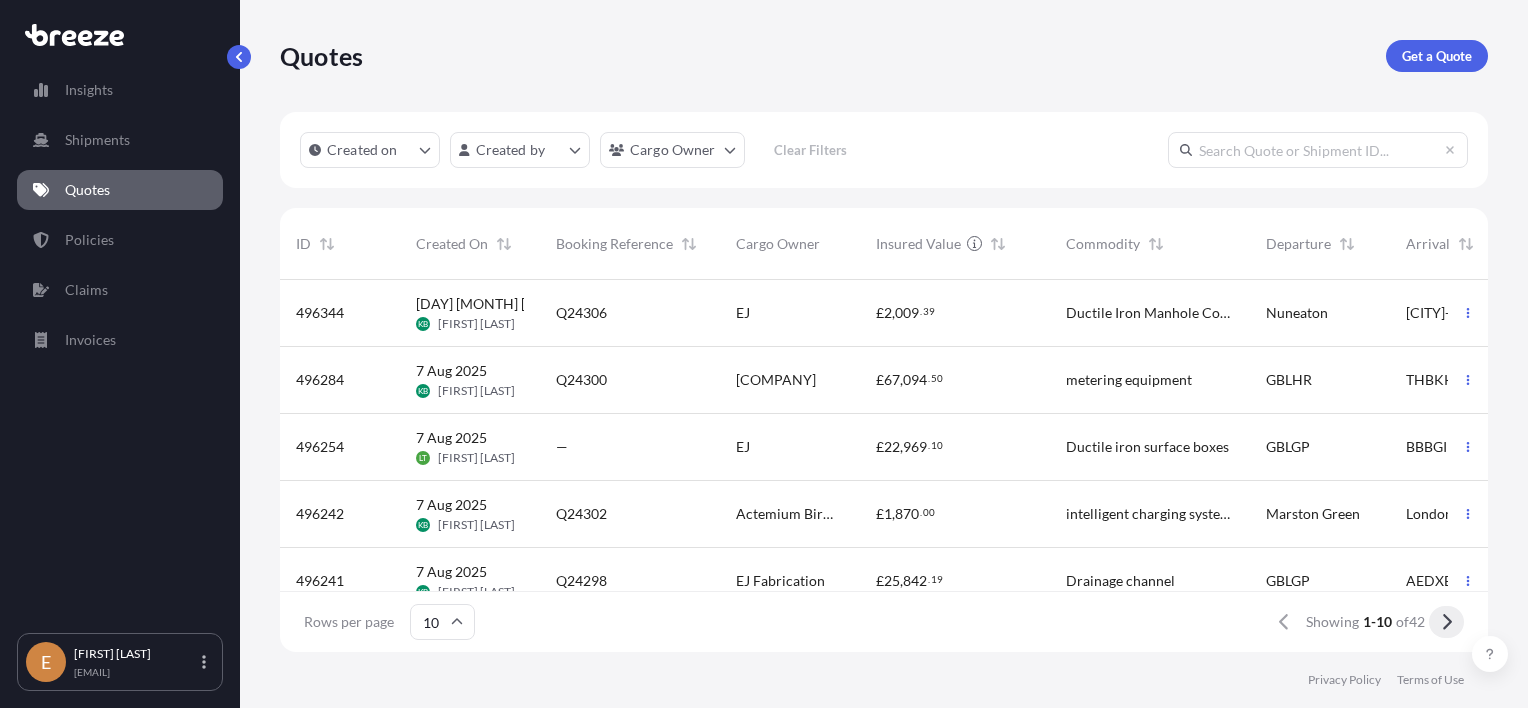 click 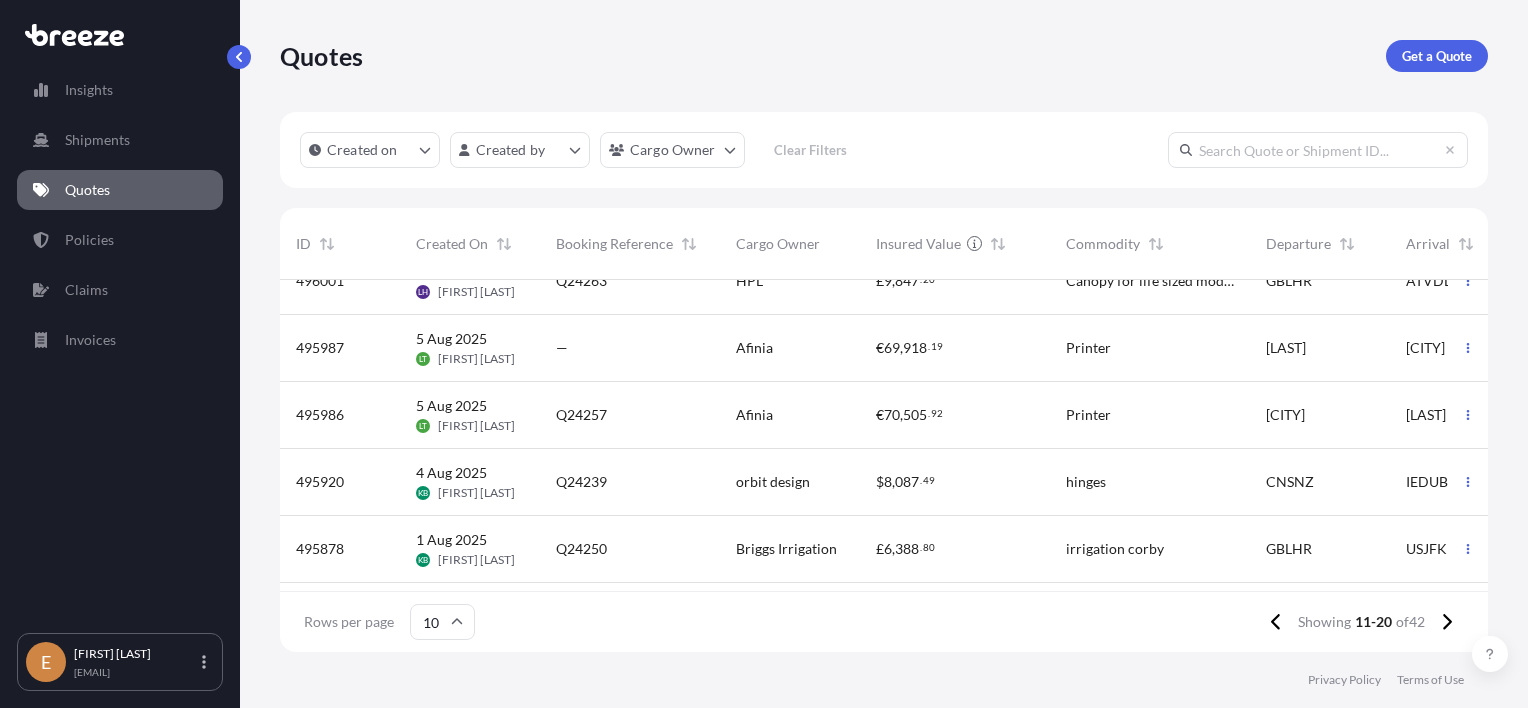 scroll, scrollTop: 374, scrollLeft: 0, axis: vertical 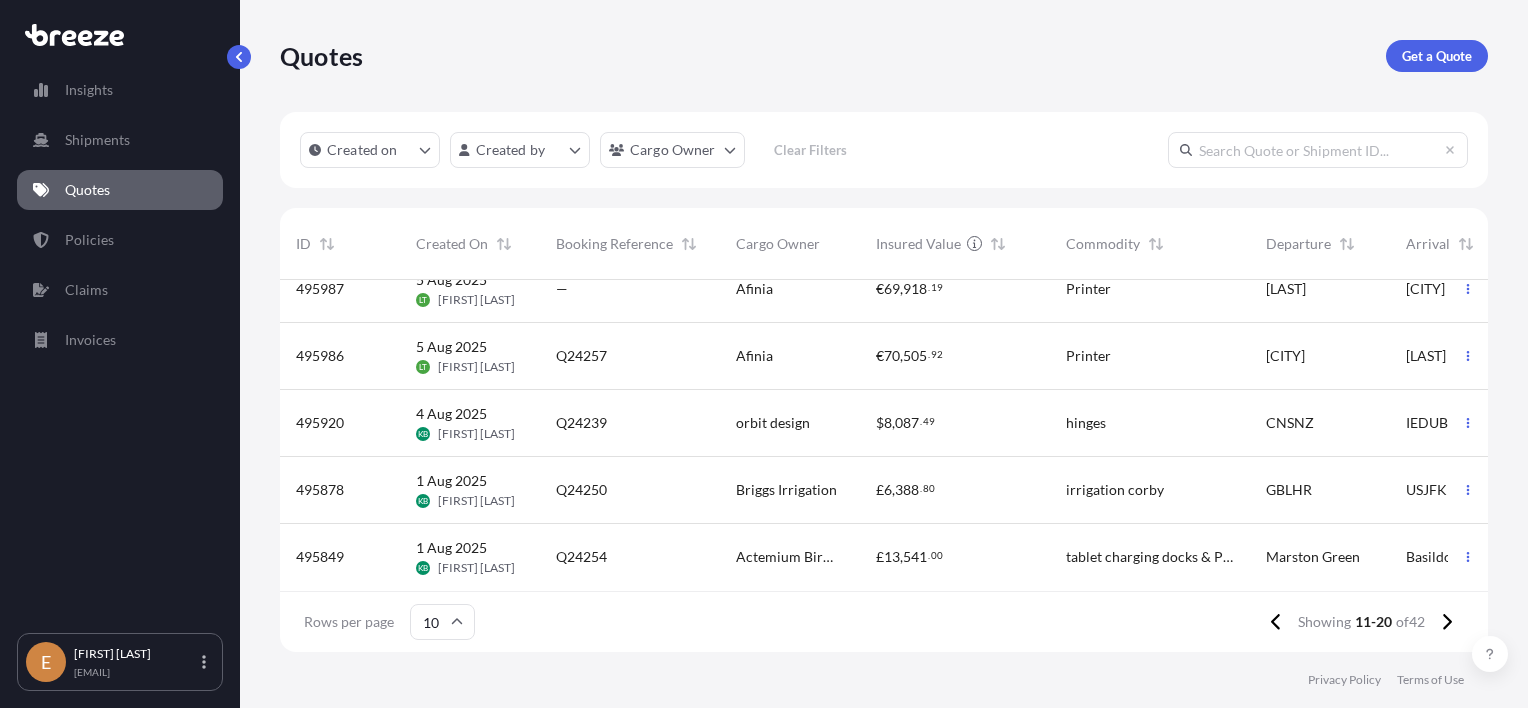 click on "orbit design" at bounding box center (773, 423) 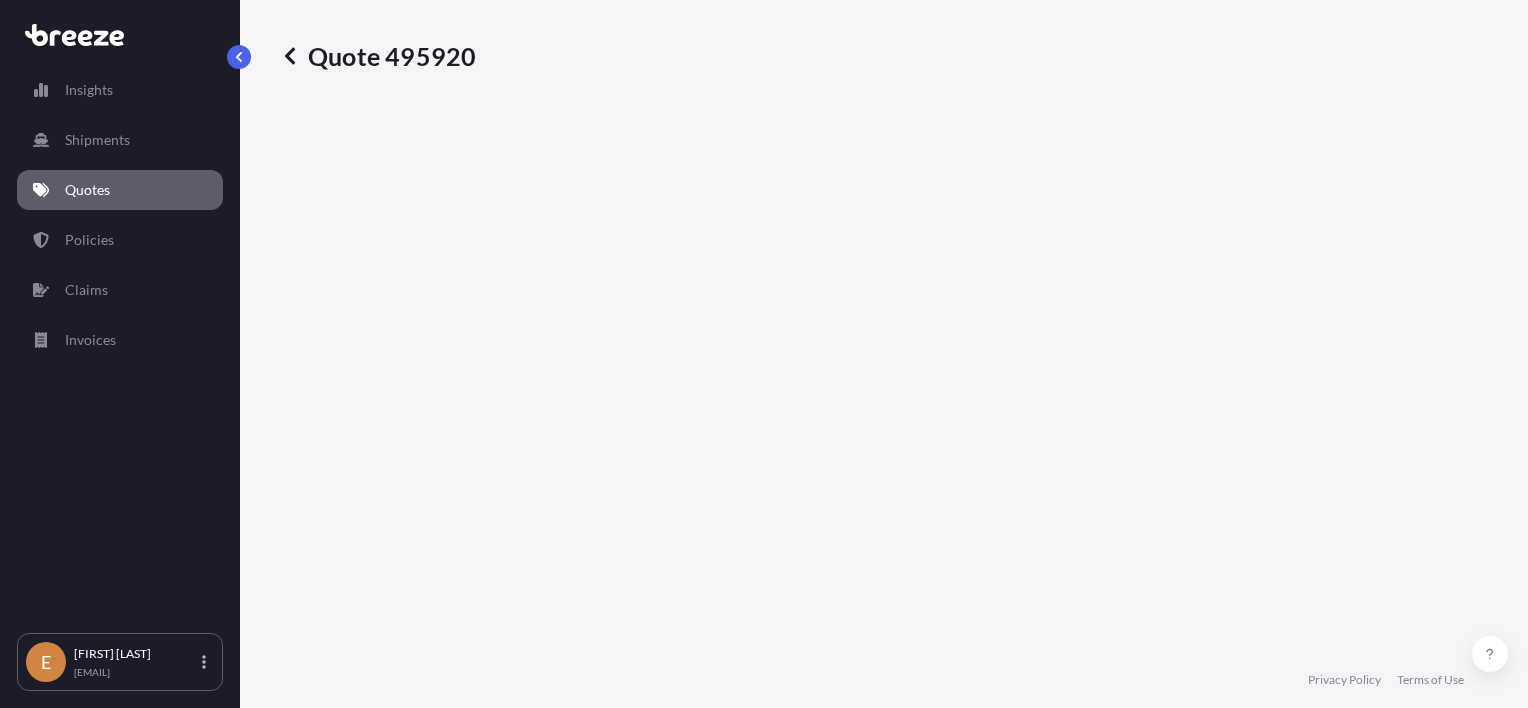 select on "Road" 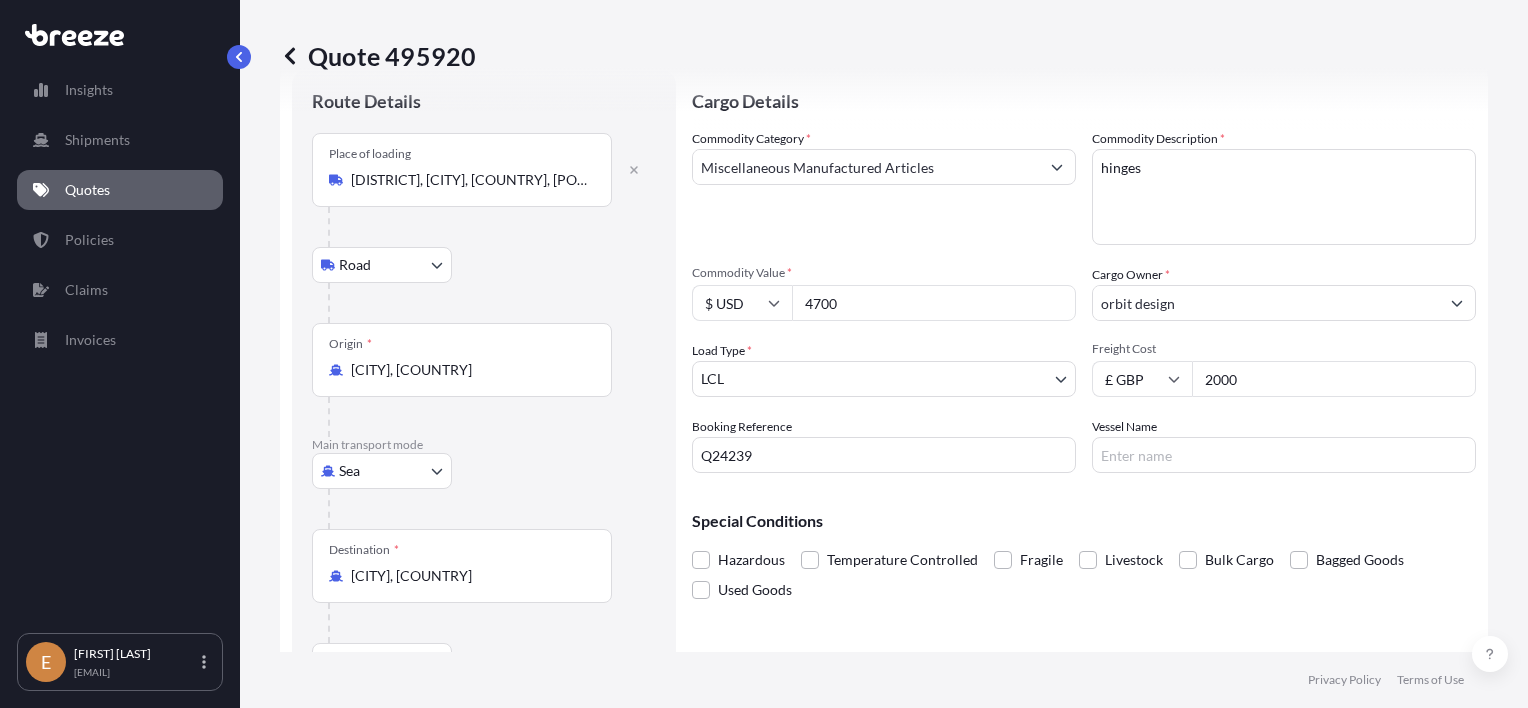 scroll, scrollTop: 0, scrollLeft: 0, axis: both 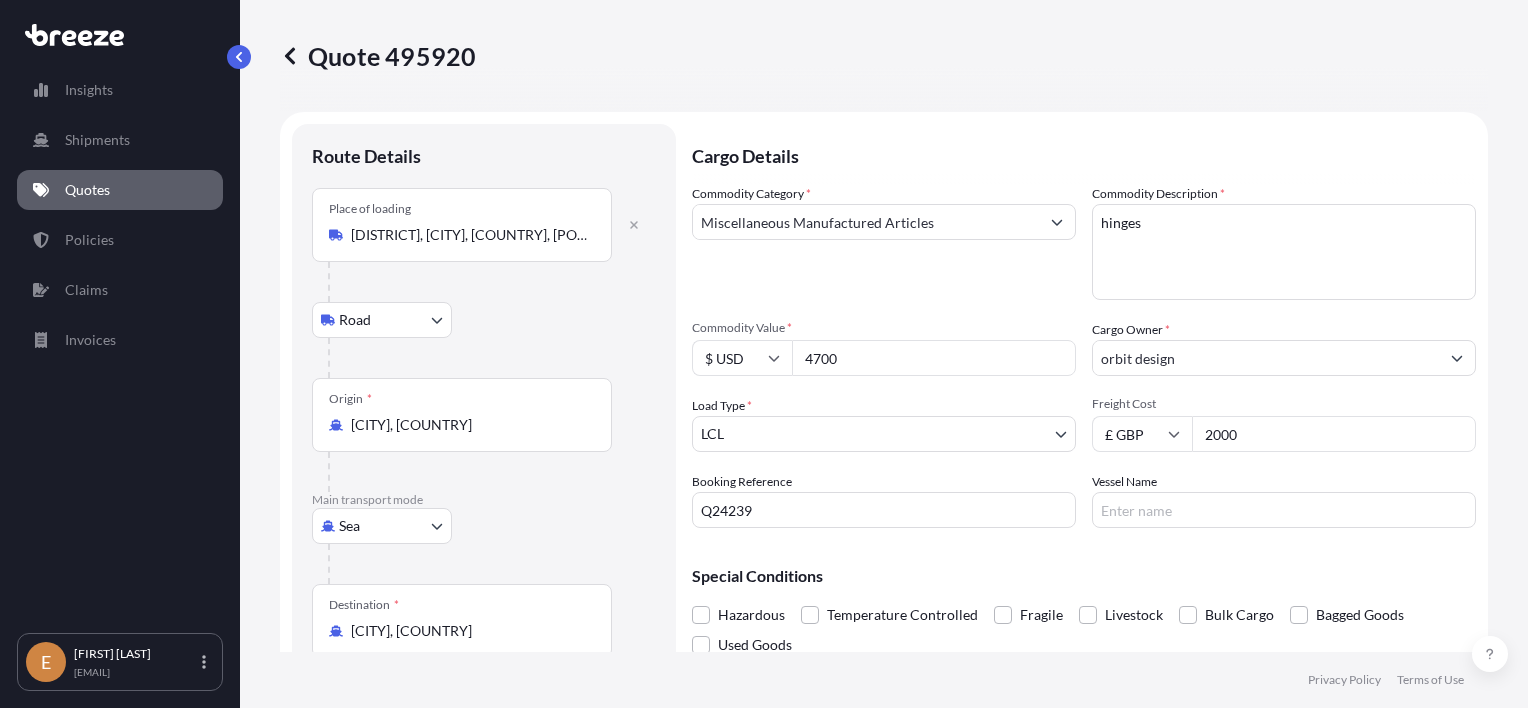 drag, startPoint x: 822, startPoint y: 352, endPoint x: 725, endPoint y: 347, distance: 97.128784 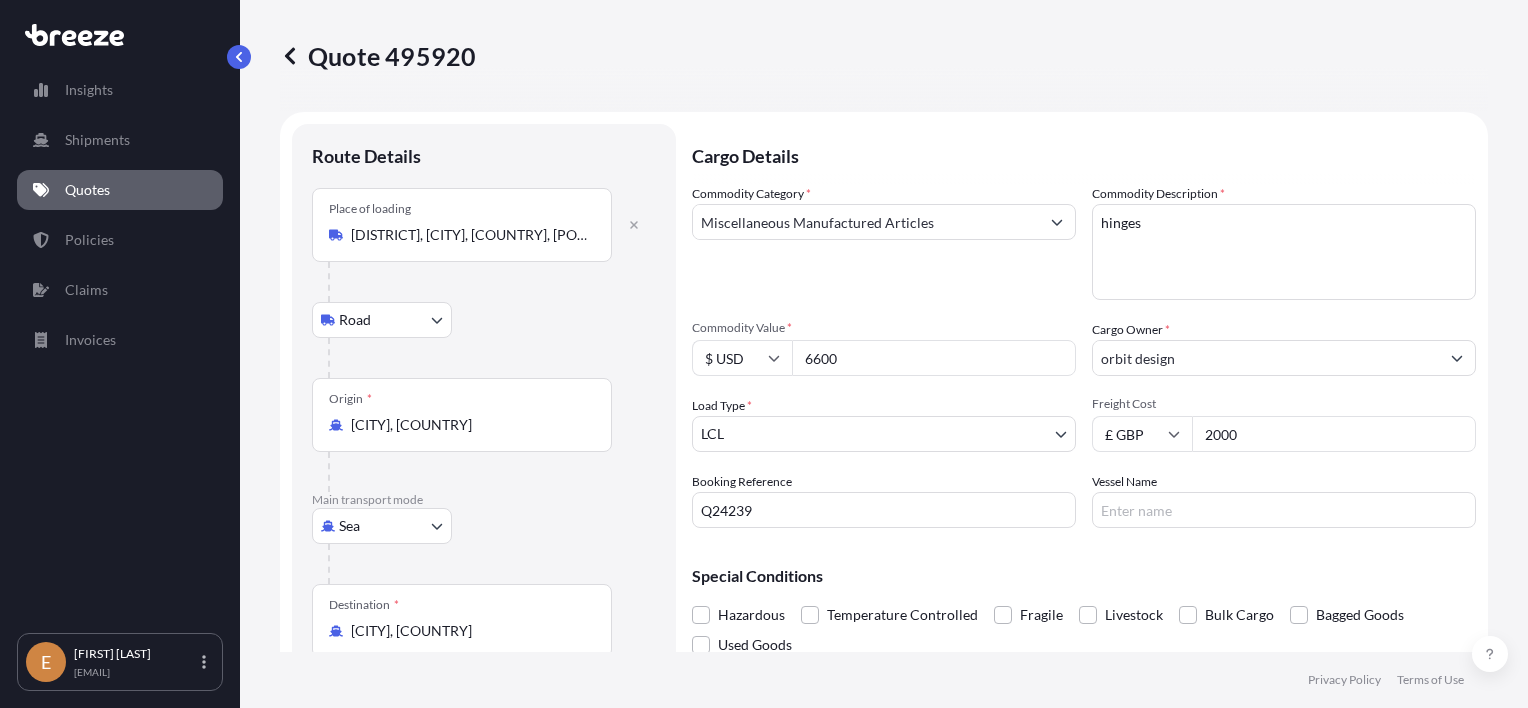 type on "6600" 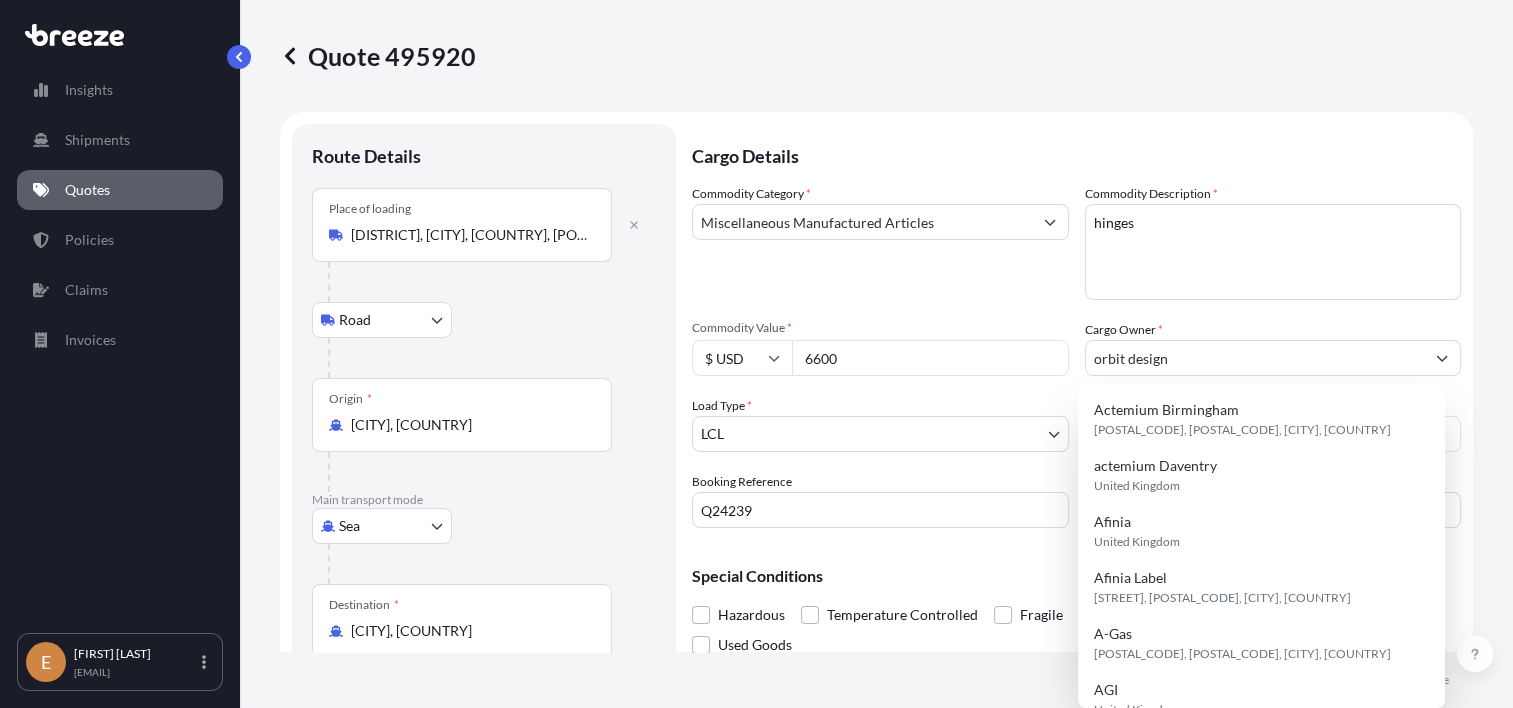 click on "Load Type * LCL" at bounding box center (880, 424) 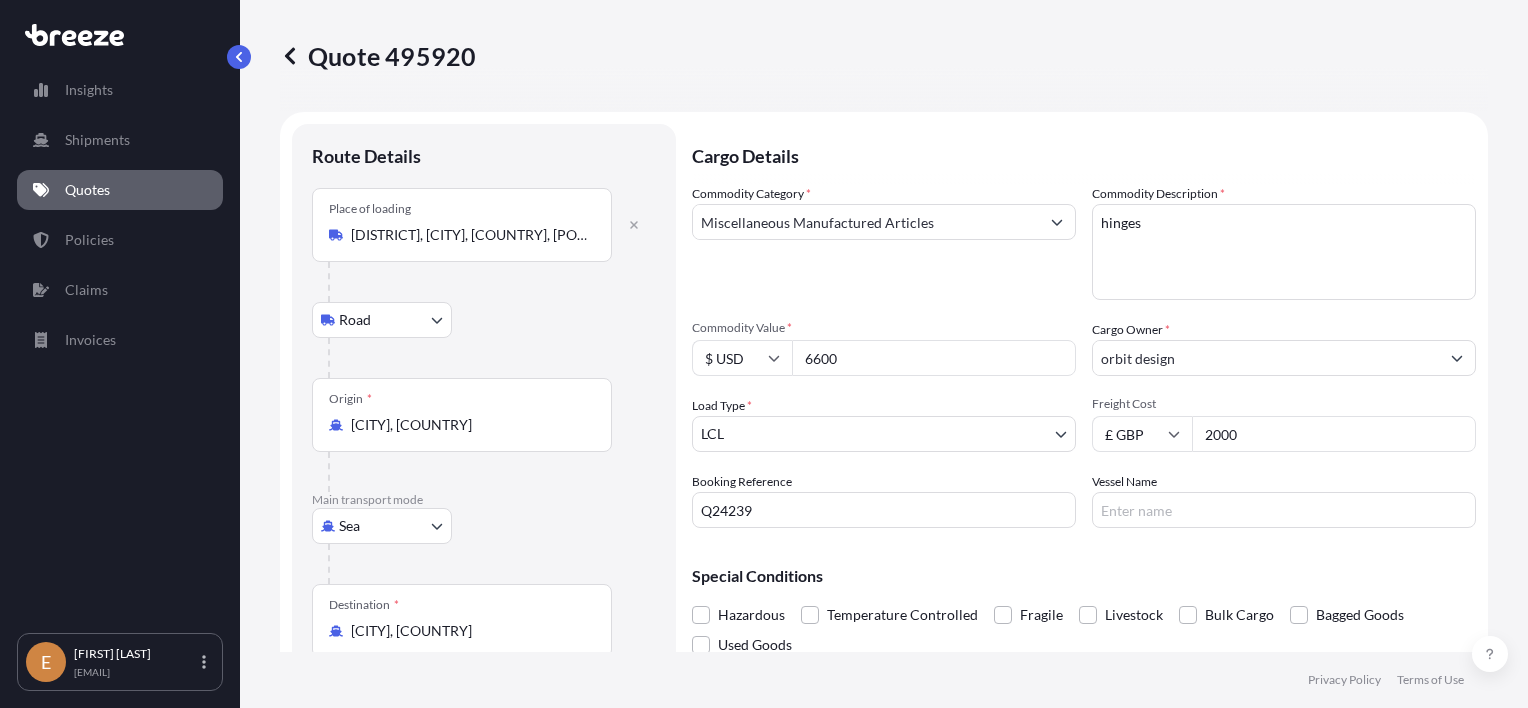 click on "orbit design" at bounding box center [1266, 358] 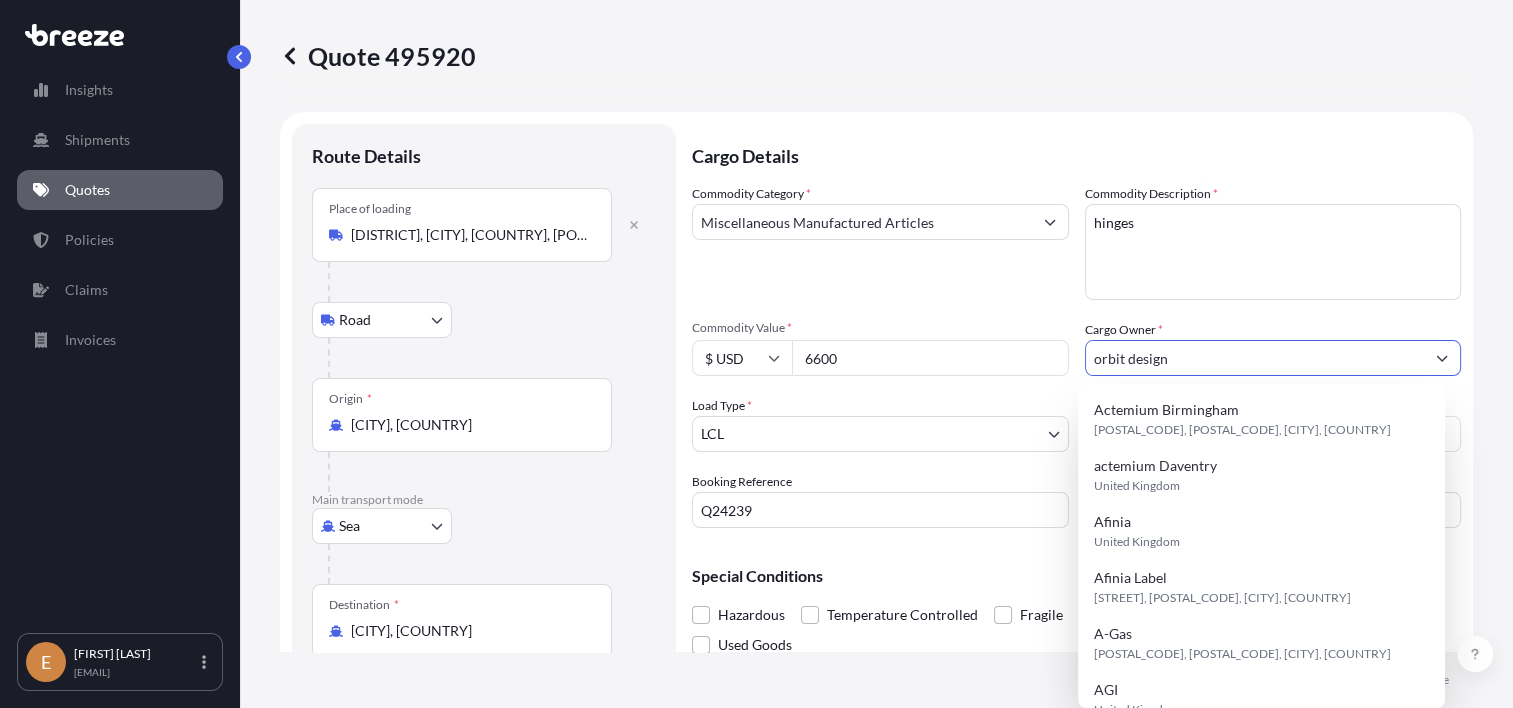 click on "Commodity Category * Miscellaneous Manufactured Articles Commodity Description * hinges Commodity Value   * $ USD 6600 Cargo Owner * orbit design Load Type * LCL LCL FCL Freight Cost   £ GBP 2000 Booking Reference Q24239 Vessel Name" at bounding box center (1076, 356) 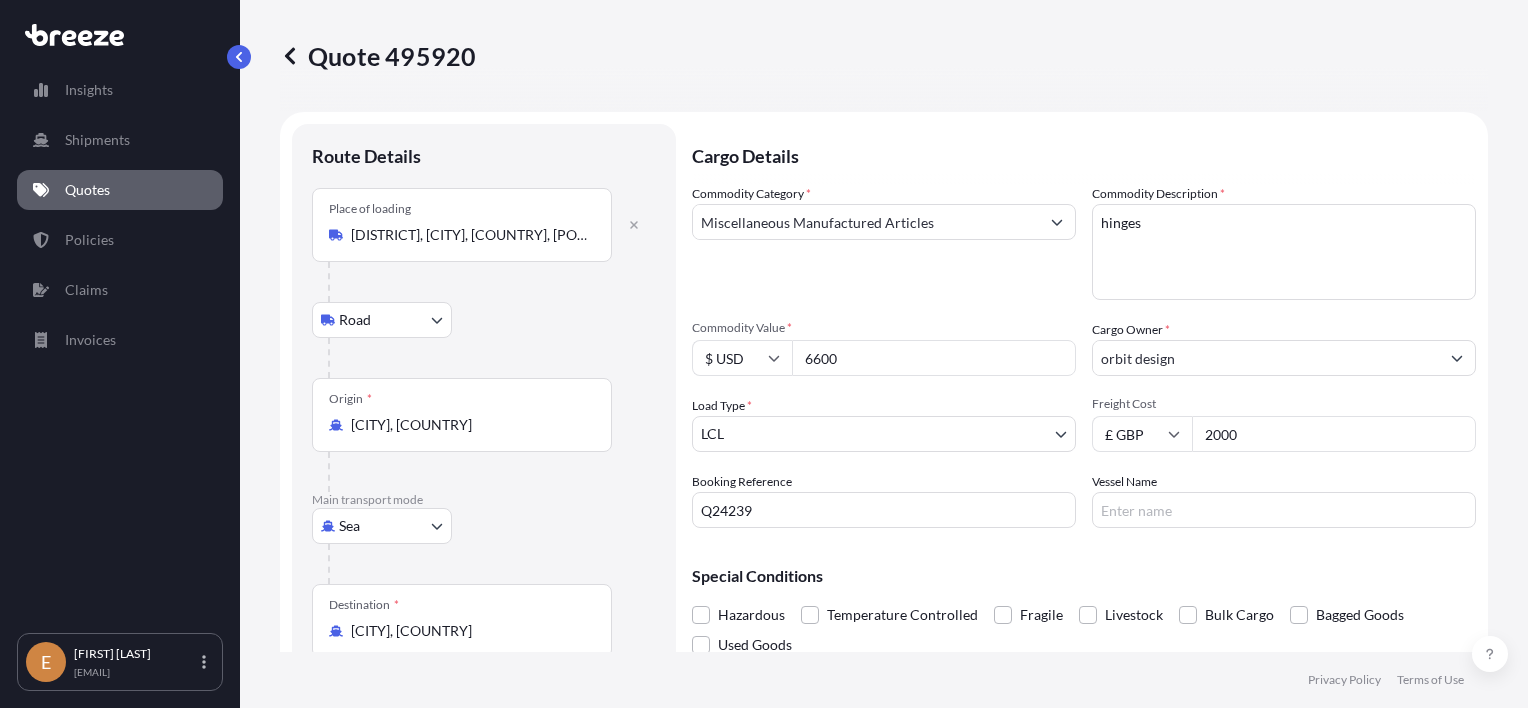scroll, scrollTop: 100, scrollLeft: 0, axis: vertical 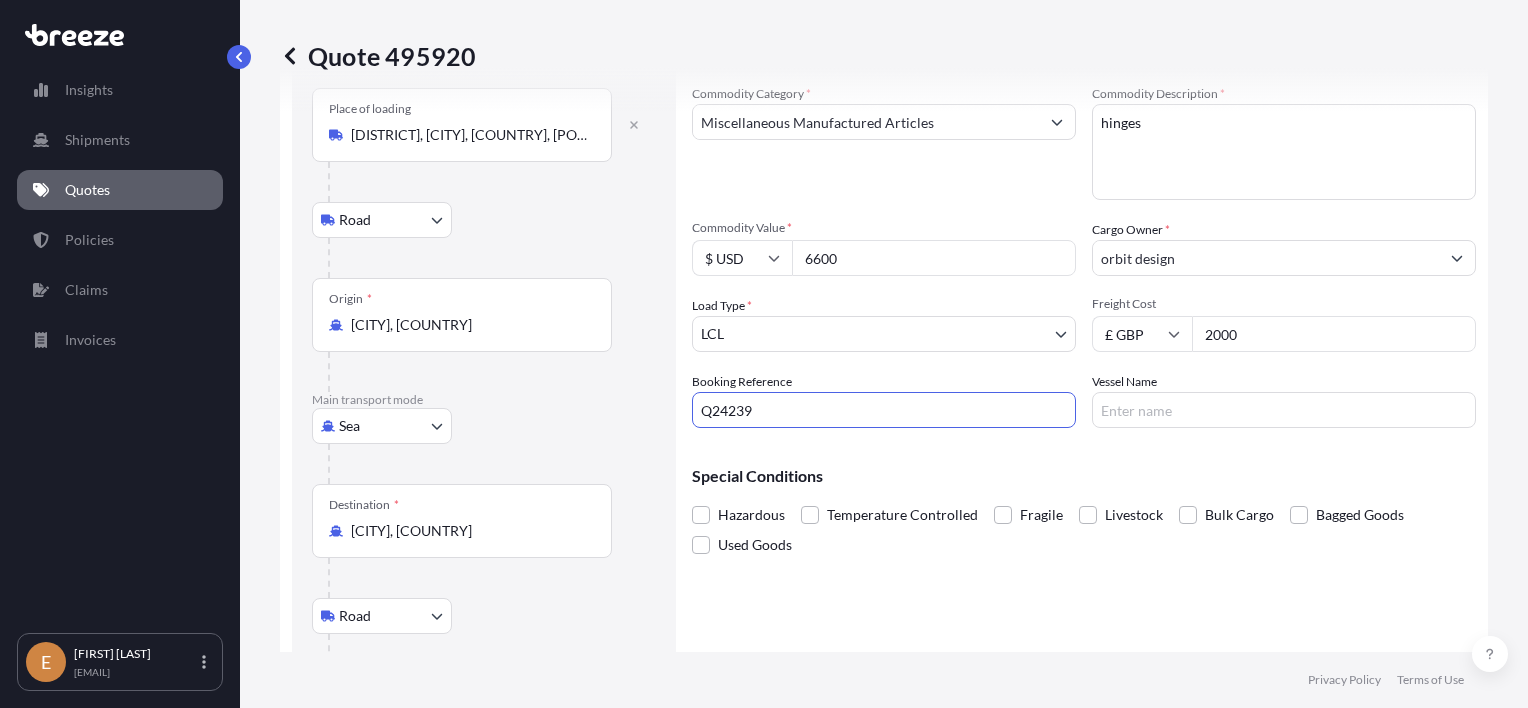drag, startPoint x: 845, startPoint y: 406, endPoint x: 545, endPoint y: 409, distance: 300.015 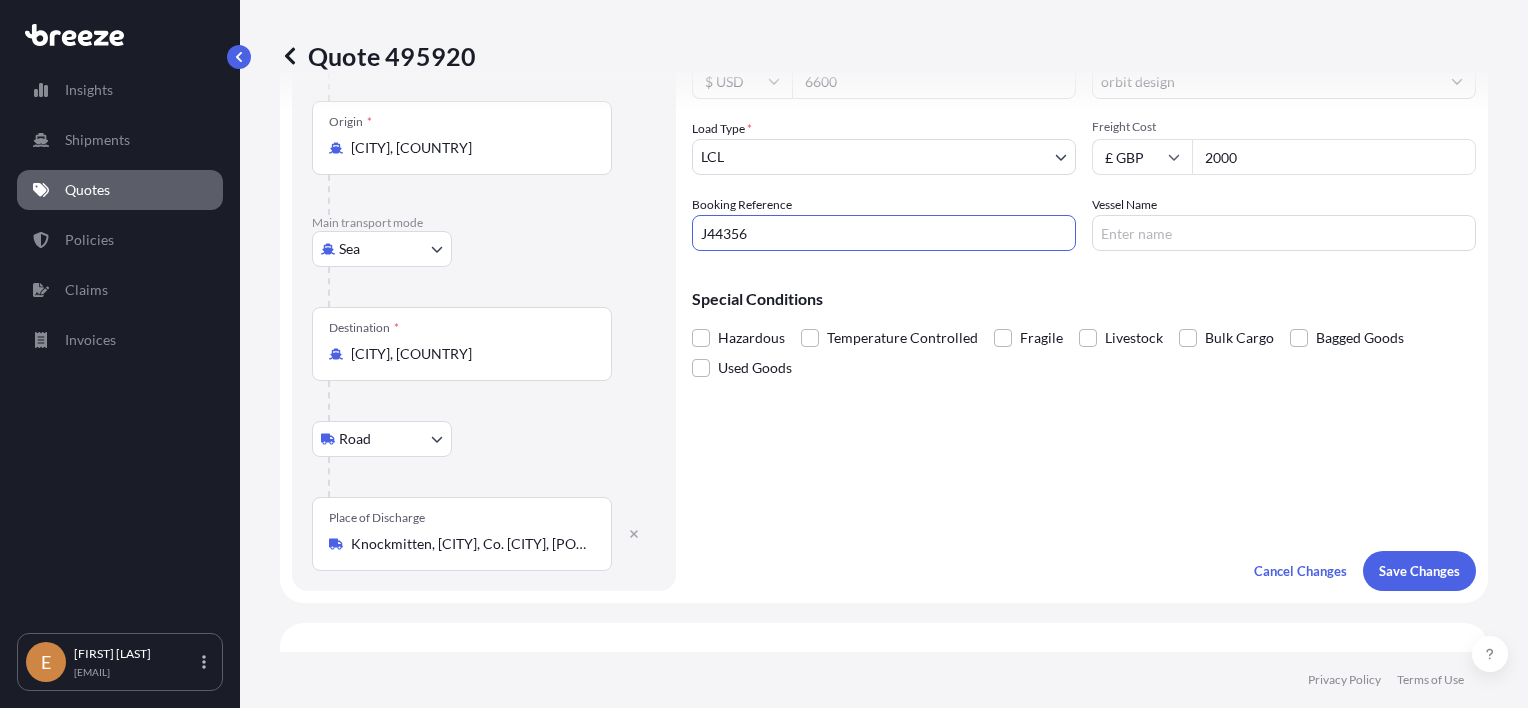 scroll, scrollTop: 300, scrollLeft: 0, axis: vertical 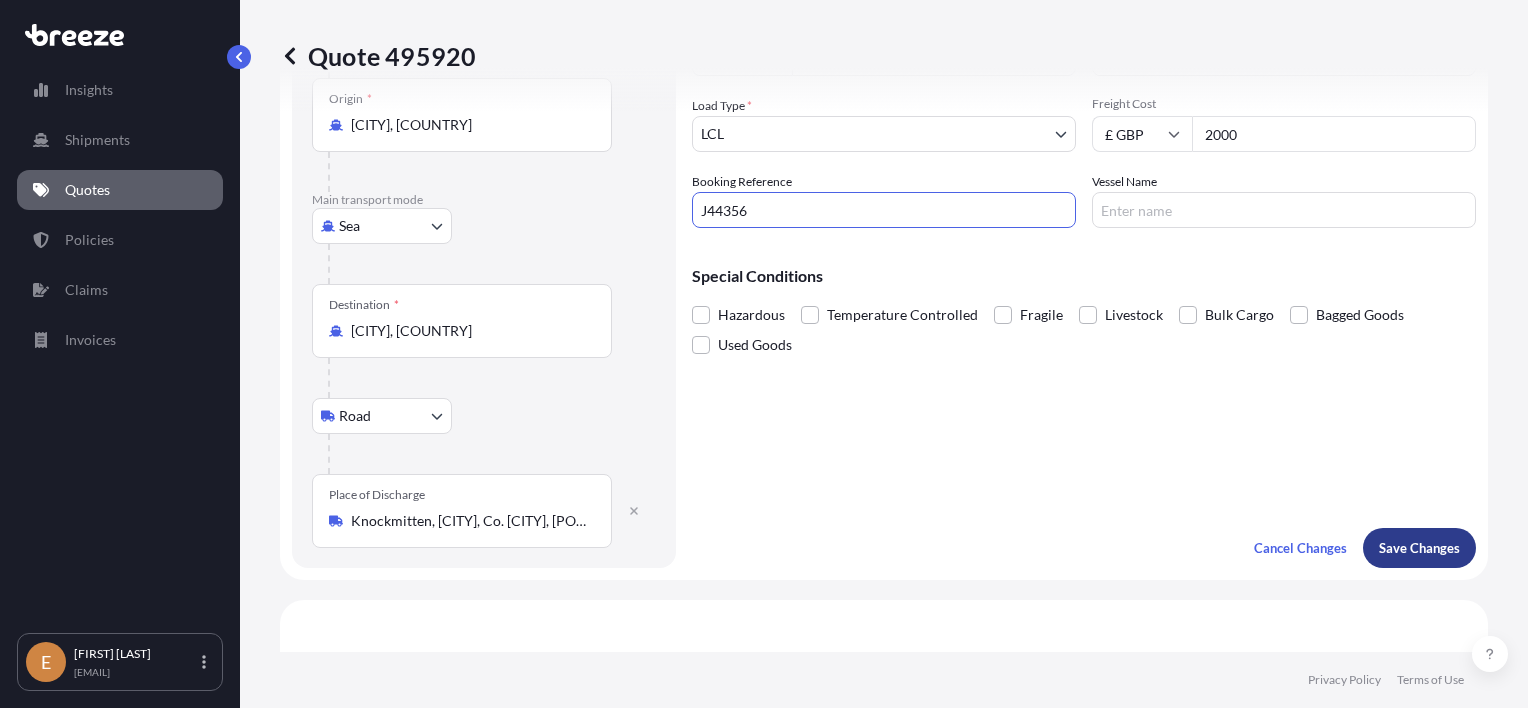 type on "J44356" 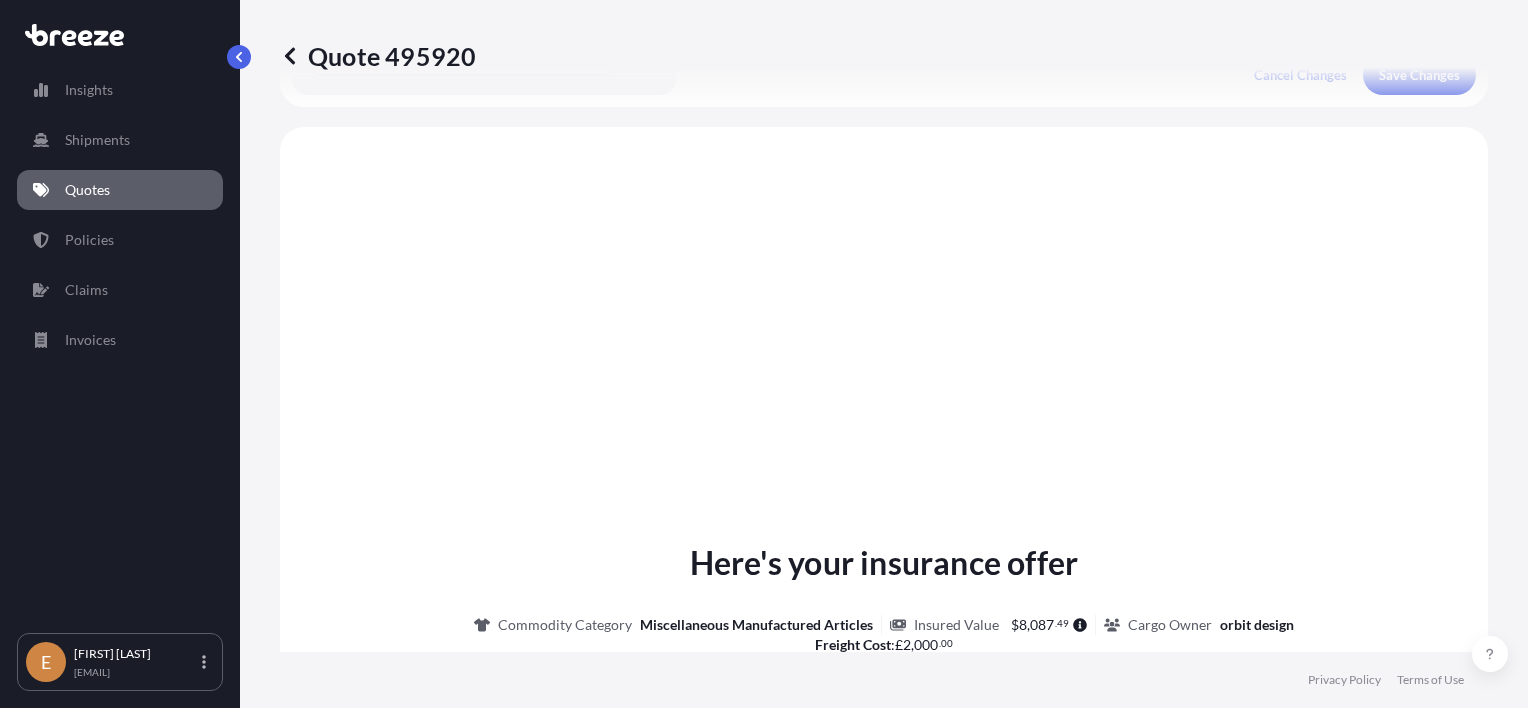 scroll, scrollTop: 798, scrollLeft: 0, axis: vertical 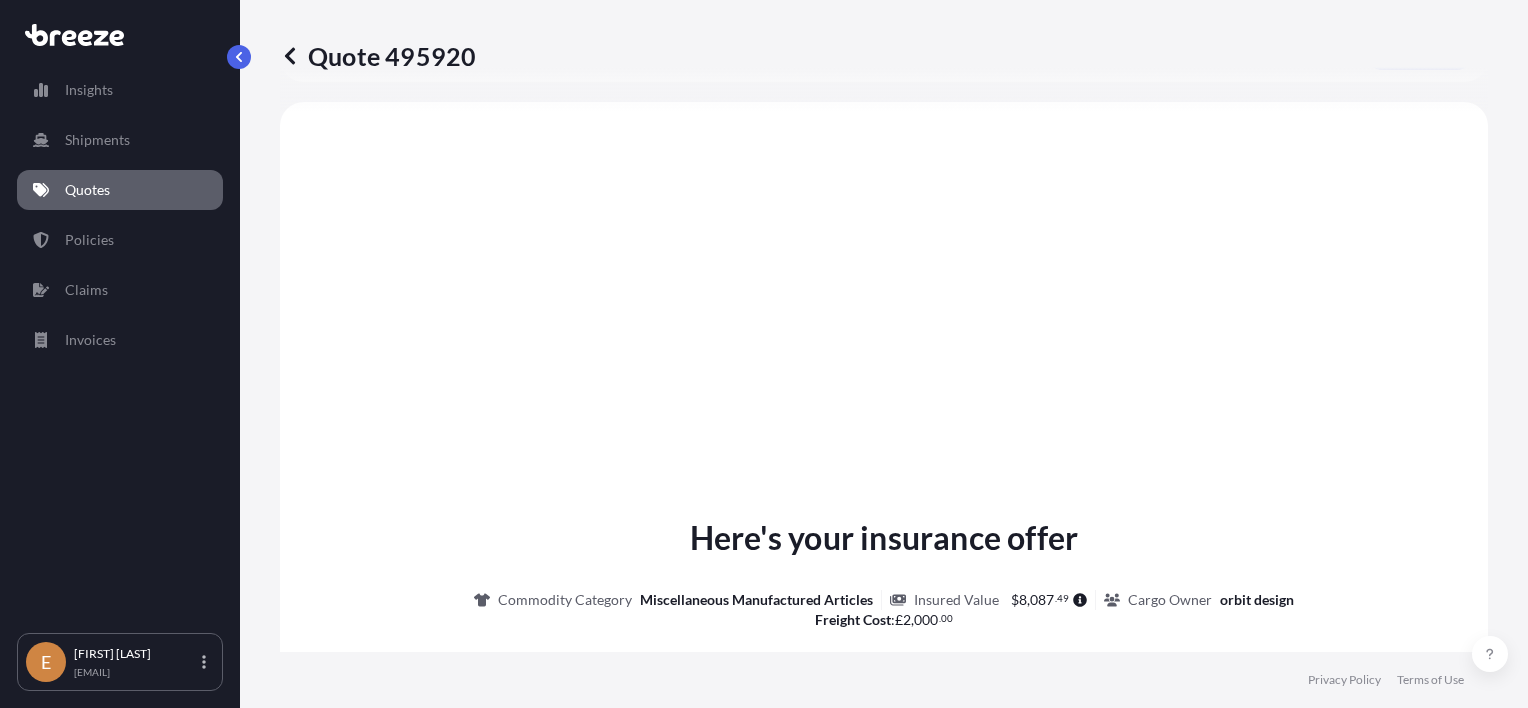 select on "Road" 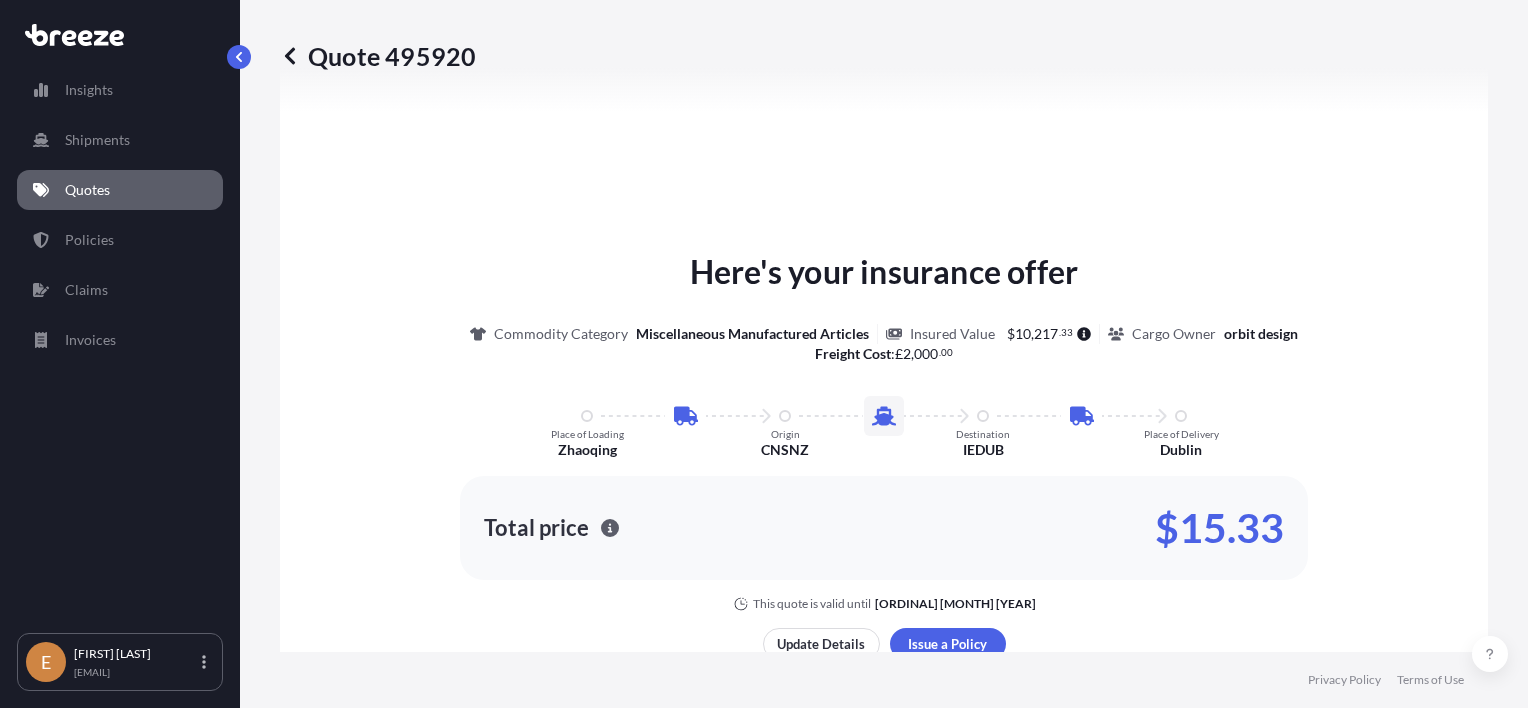 scroll, scrollTop: 1098, scrollLeft: 0, axis: vertical 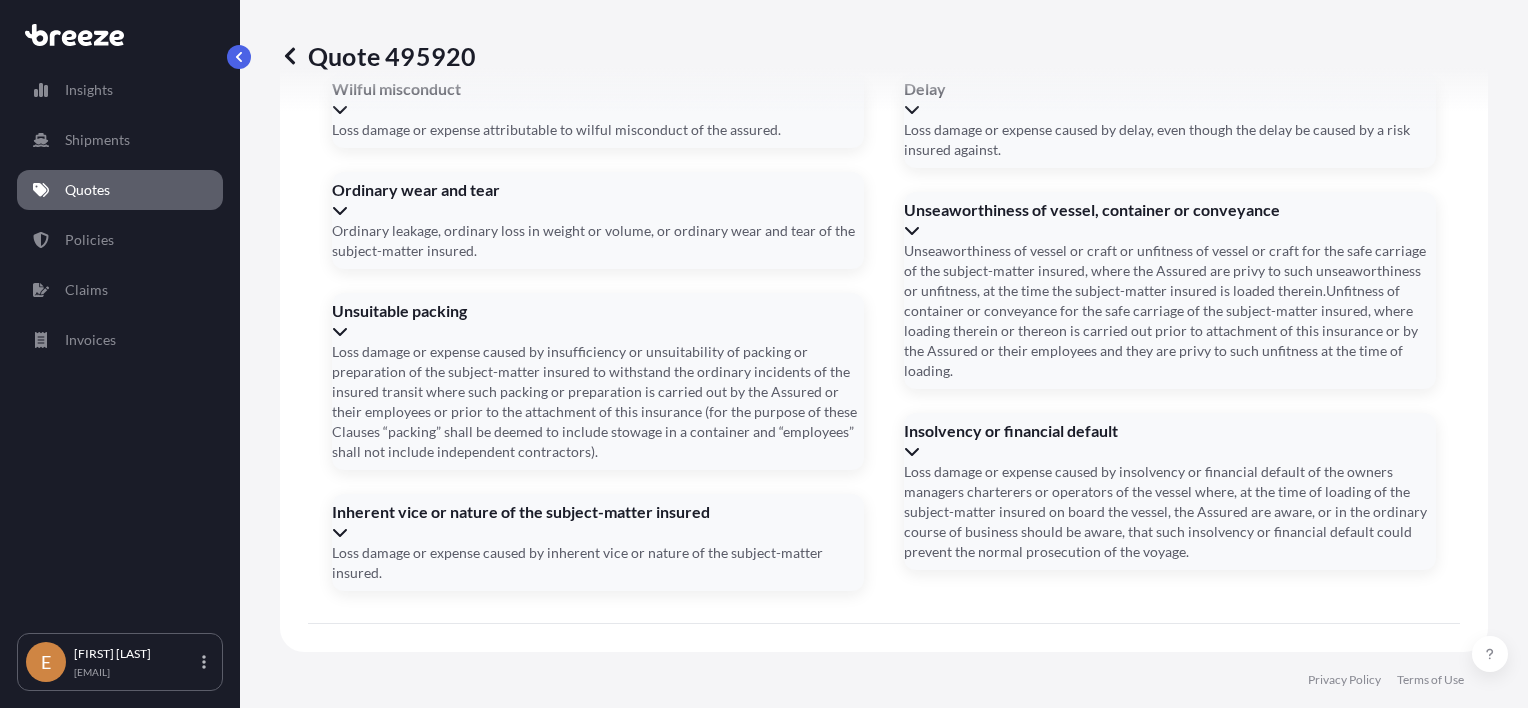 click on "Date of Departure   *" at bounding box center [502, 994] 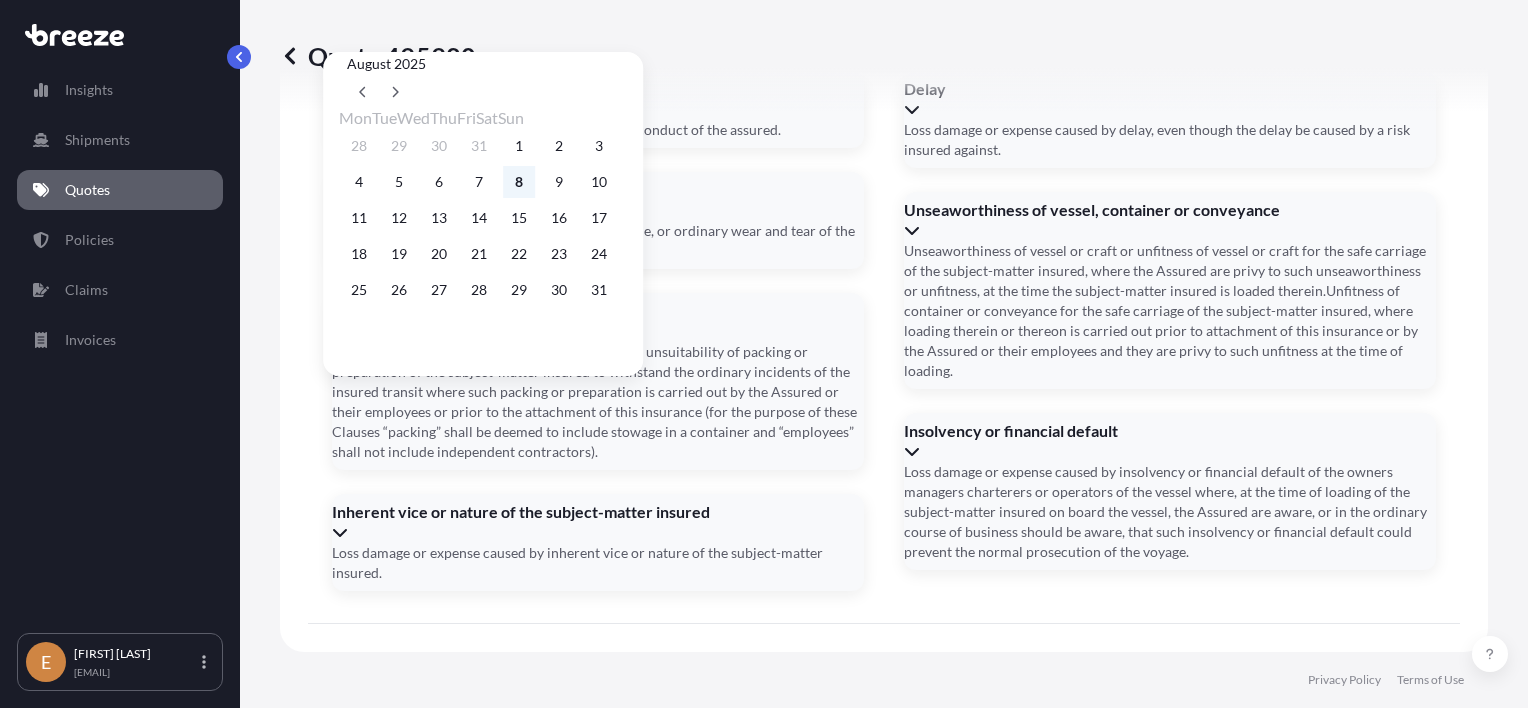 click on "8" at bounding box center [519, 182] 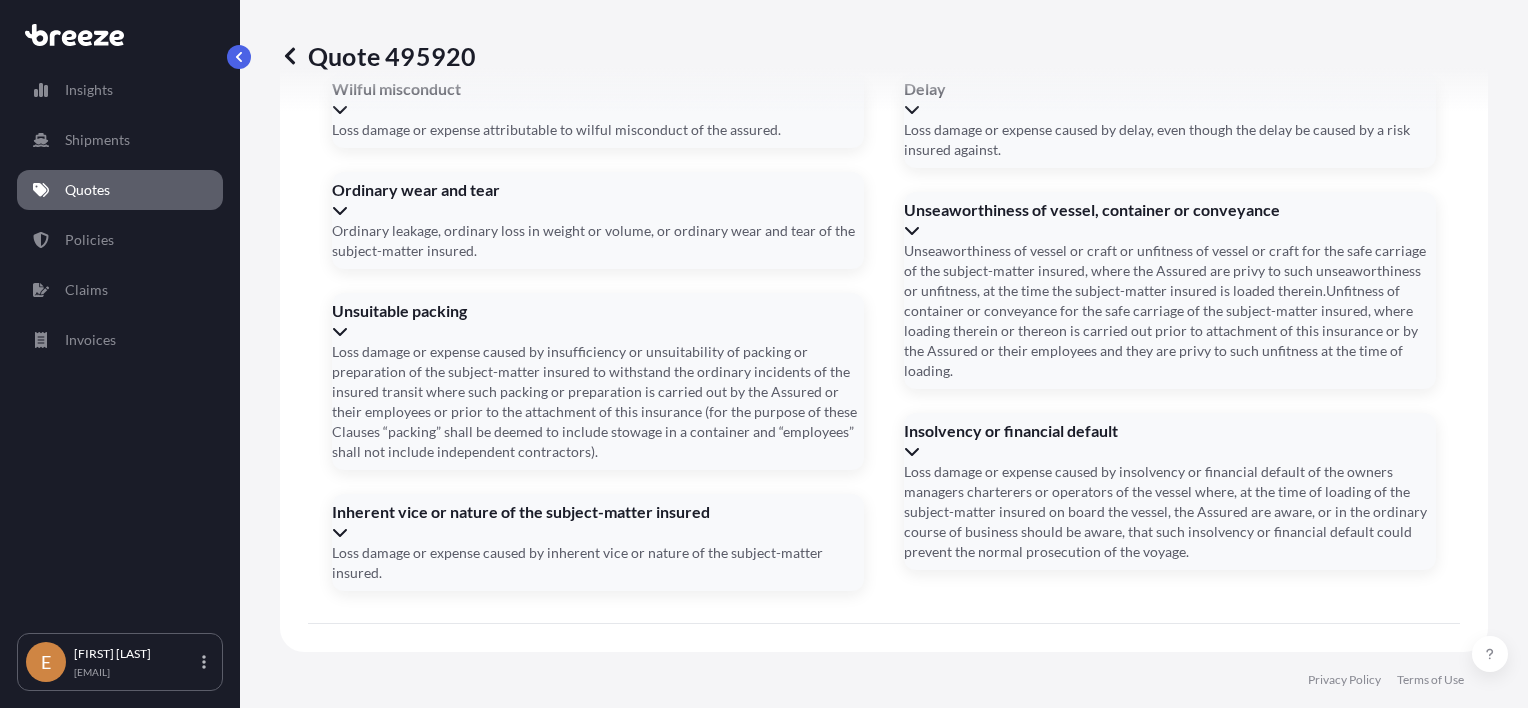 type on "08/08/2025" 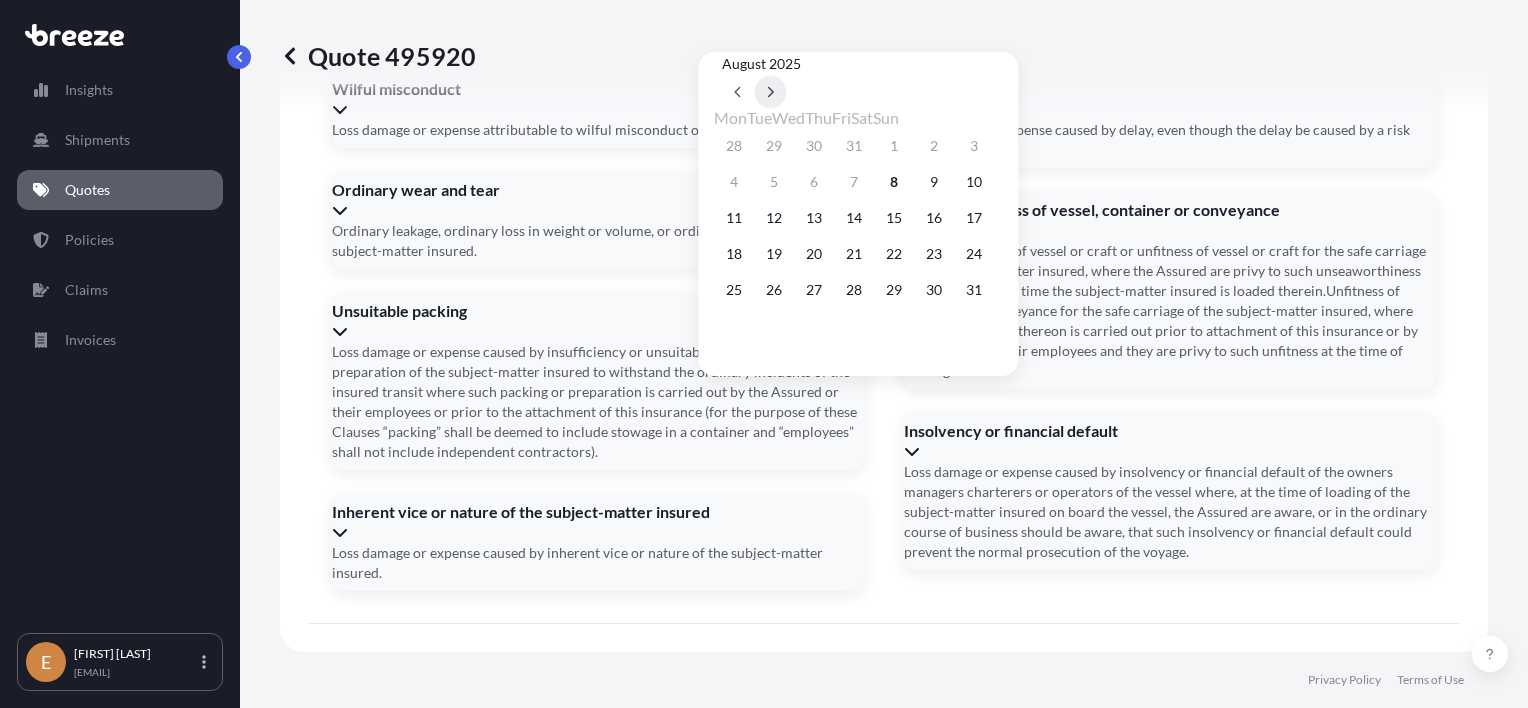 click at bounding box center (770, 92) 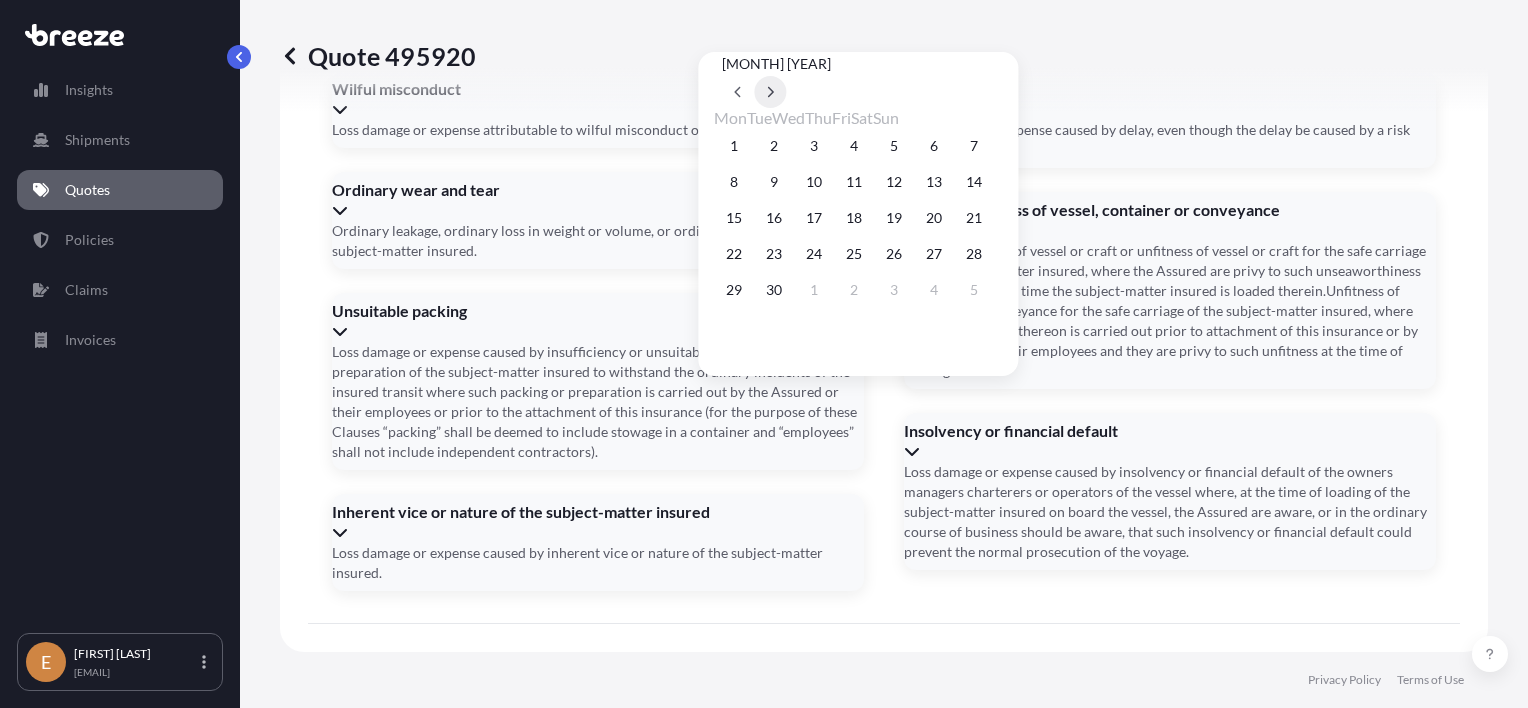 click 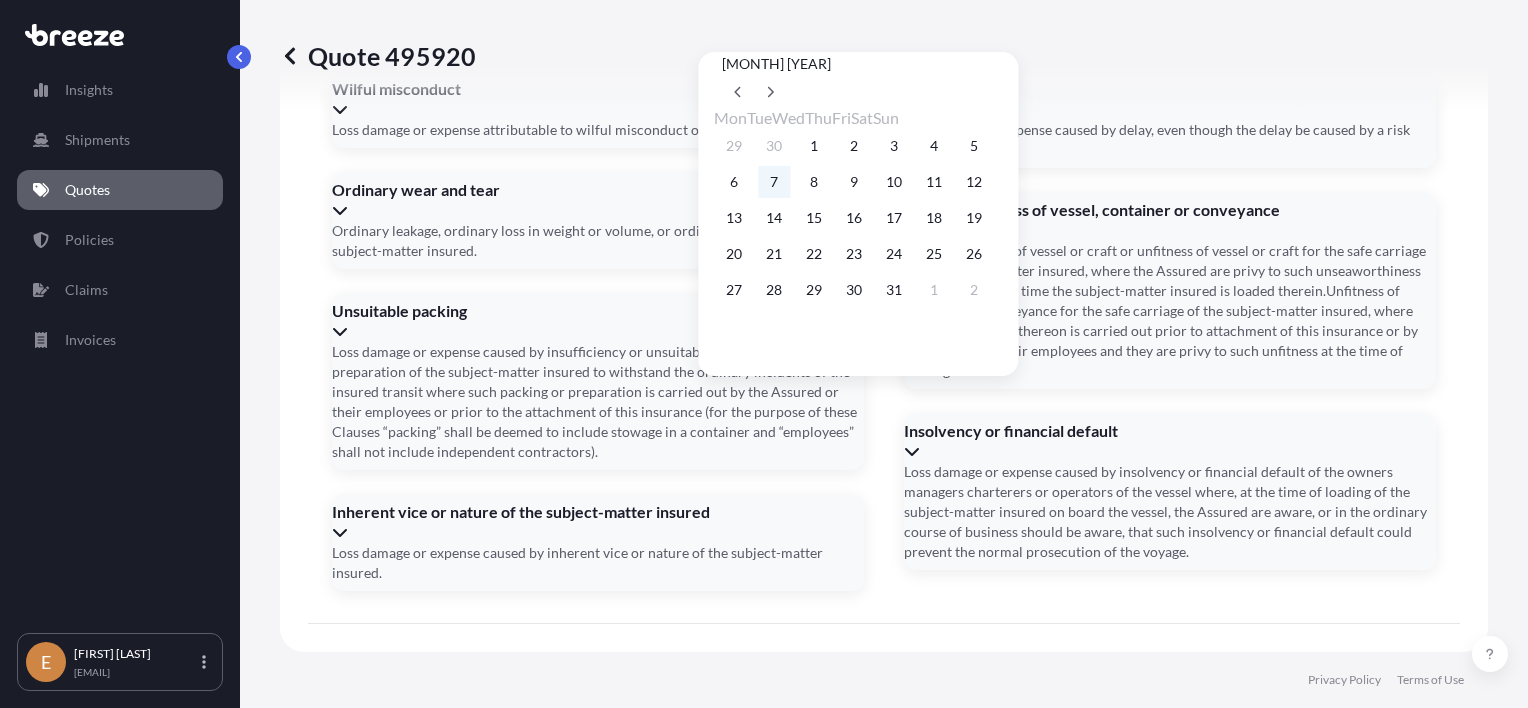 click on "7" at bounding box center [774, 182] 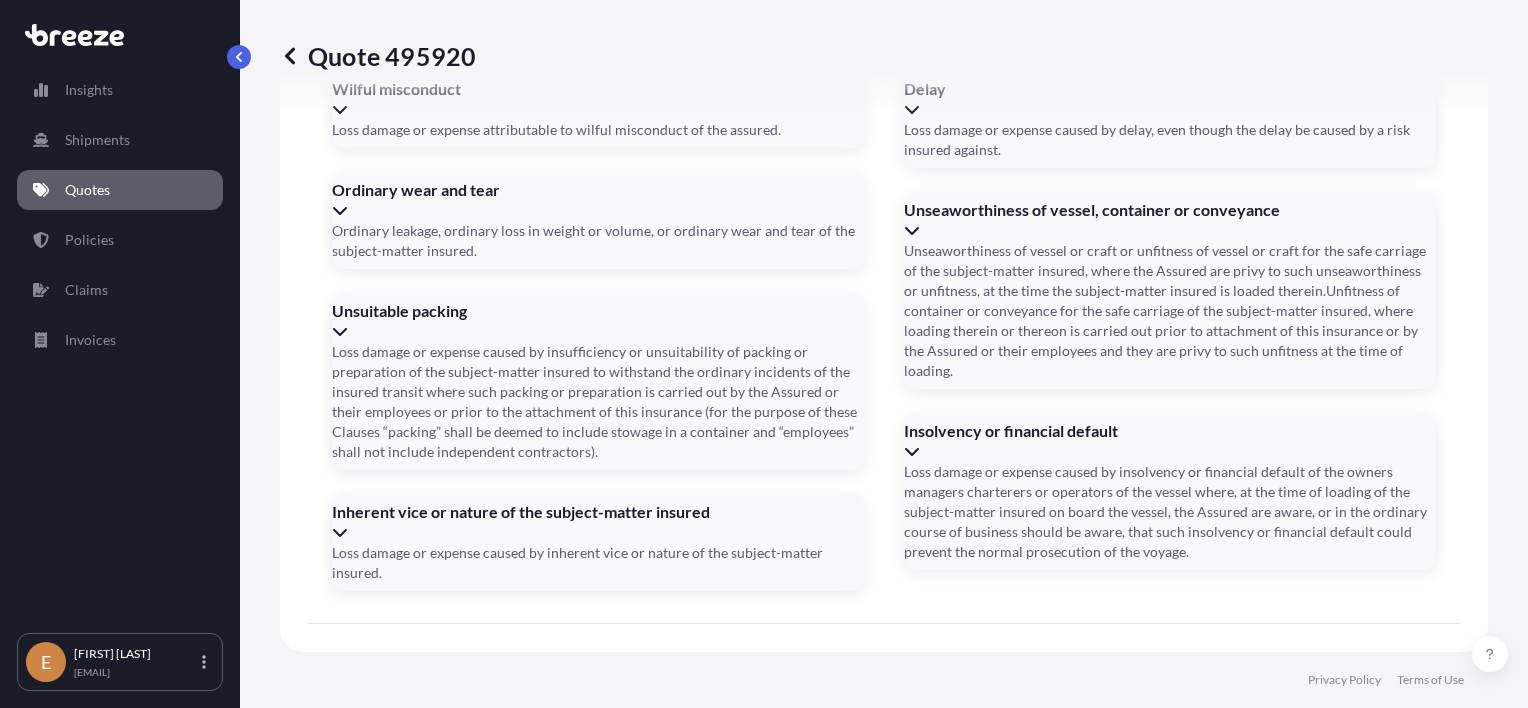 click on "Incoterm" at bounding box center [508, 1174] 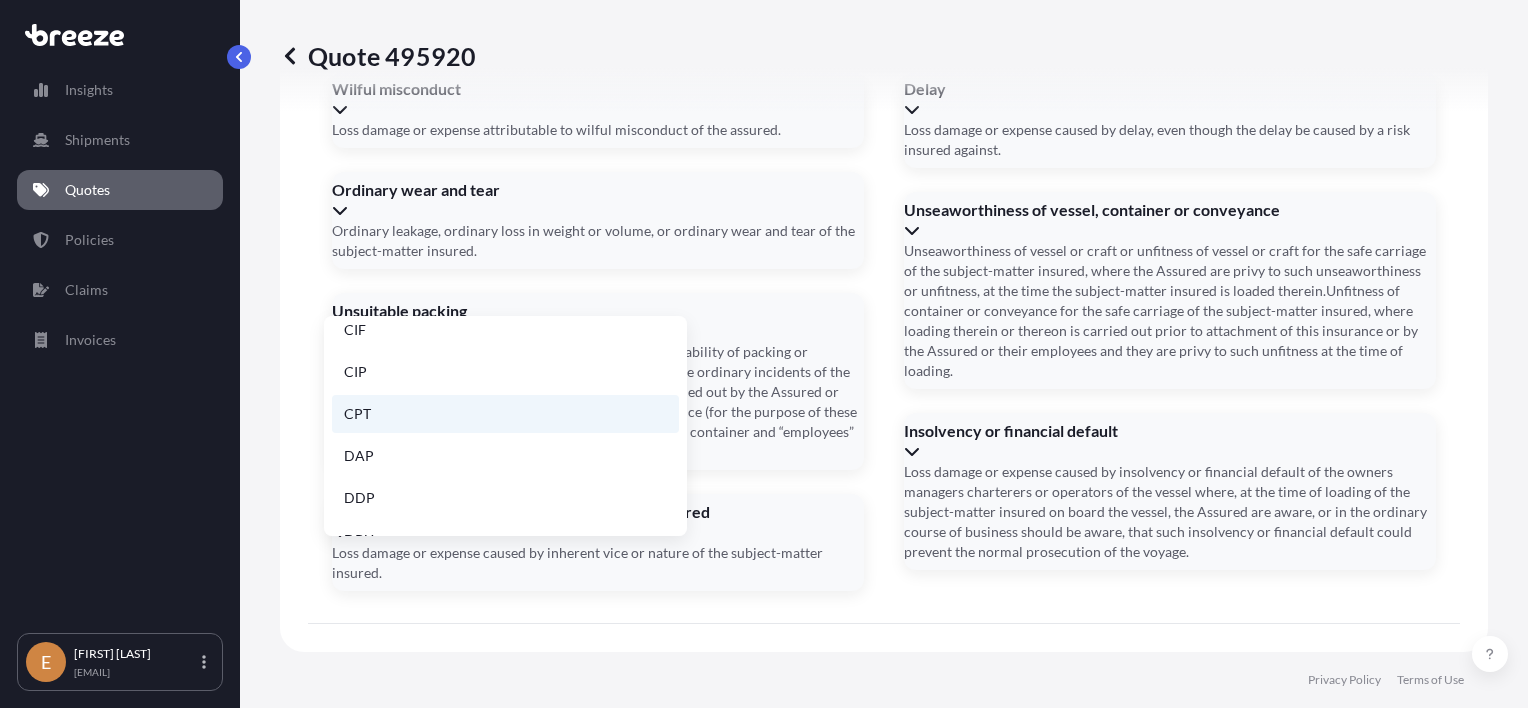 scroll, scrollTop: 100, scrollLeft: 0, axis: vertical 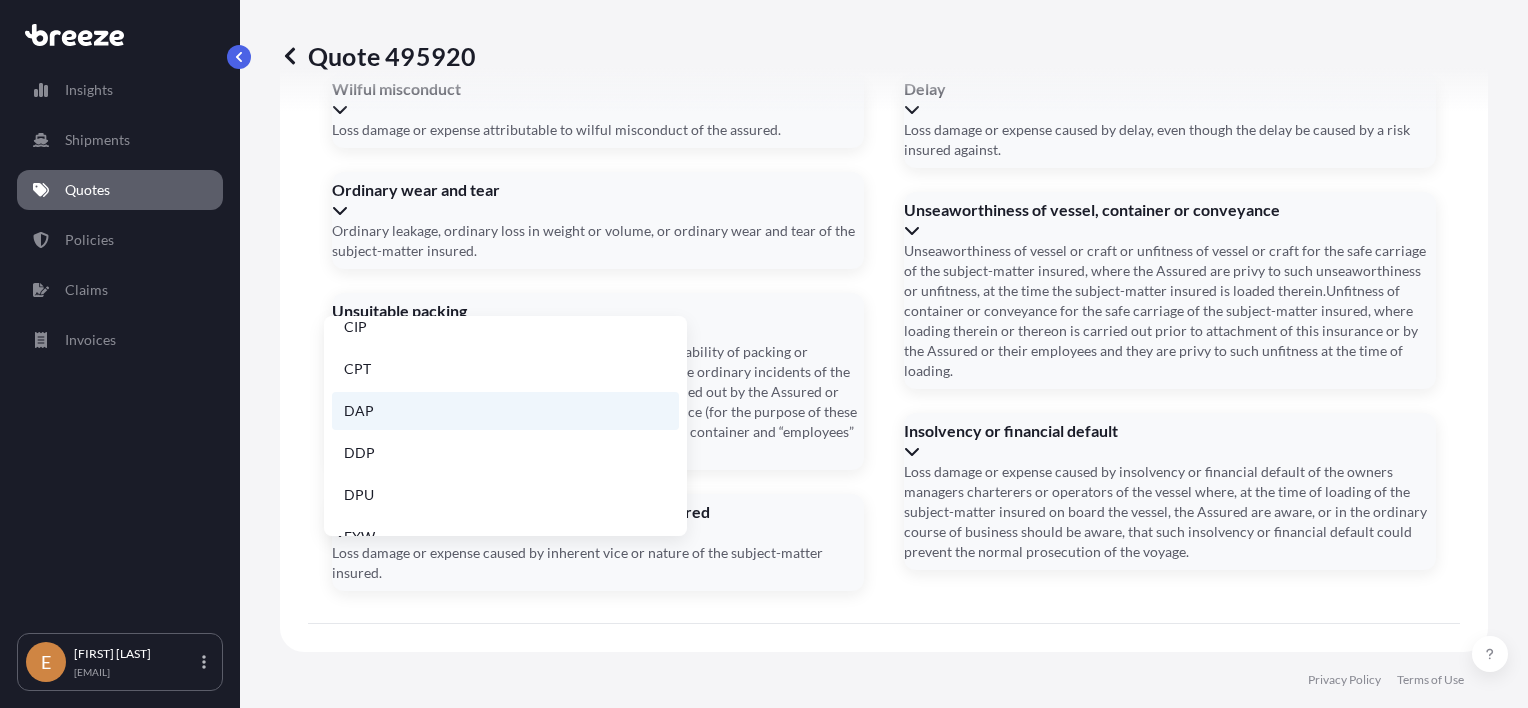 click on "DAP" at bounding box center [505, 411] 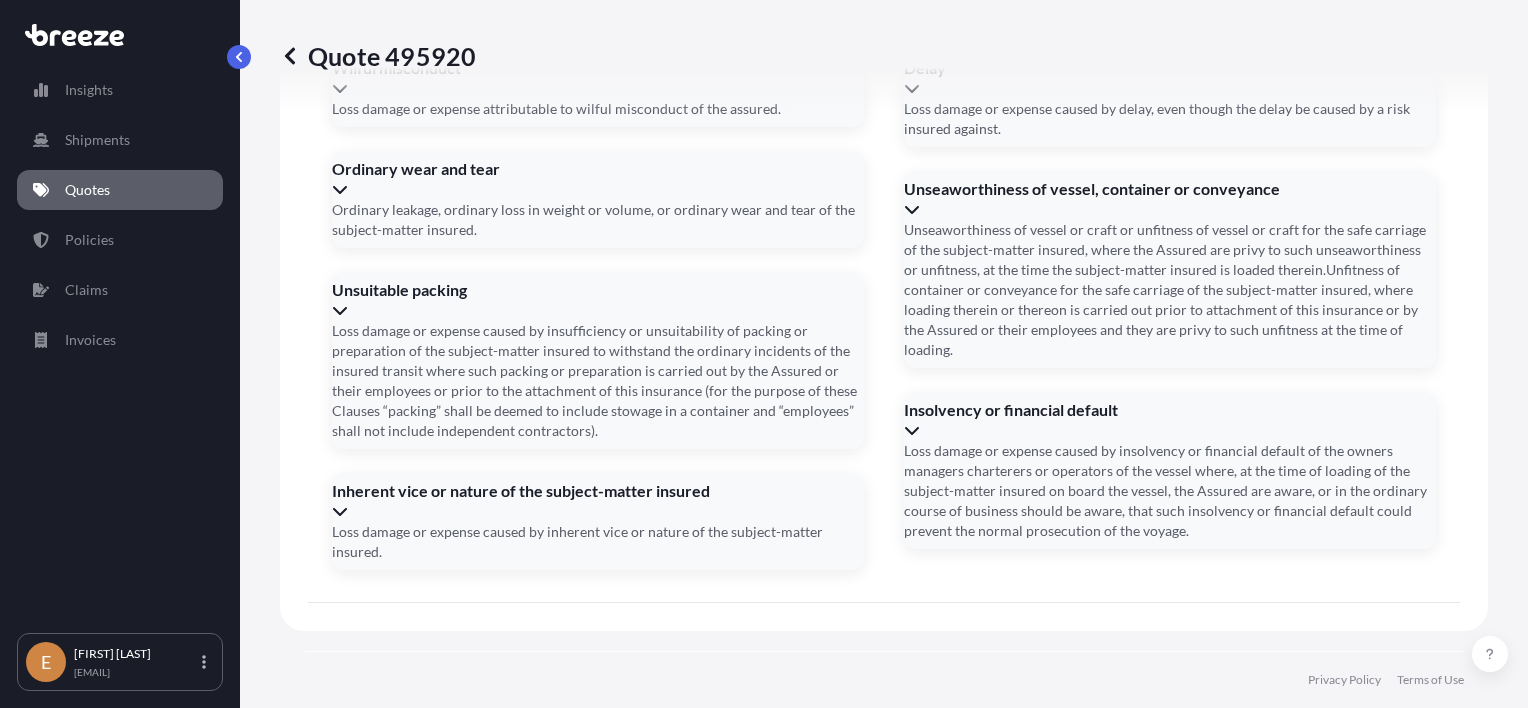 scroll, scrollTop: 2859, scrollLeft: 0, axis: vertical 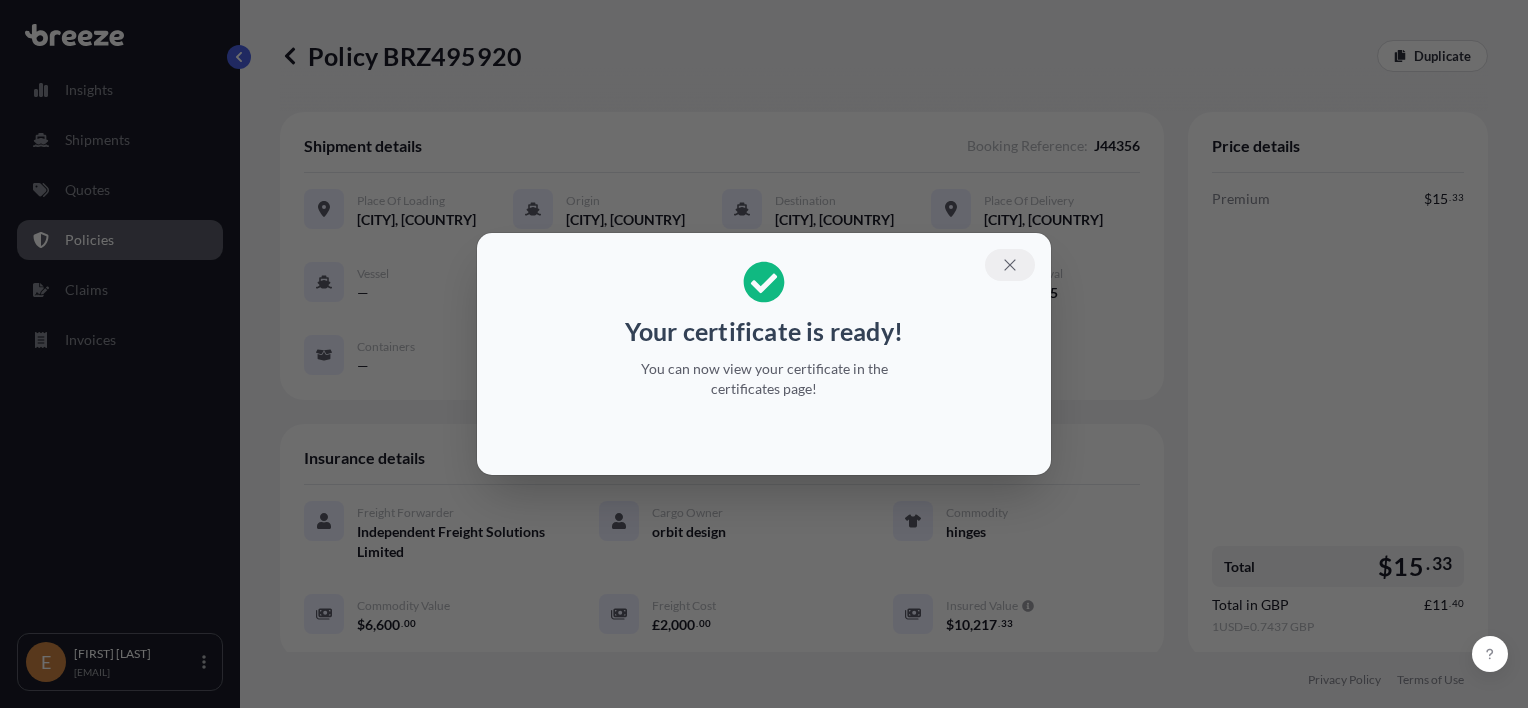 click 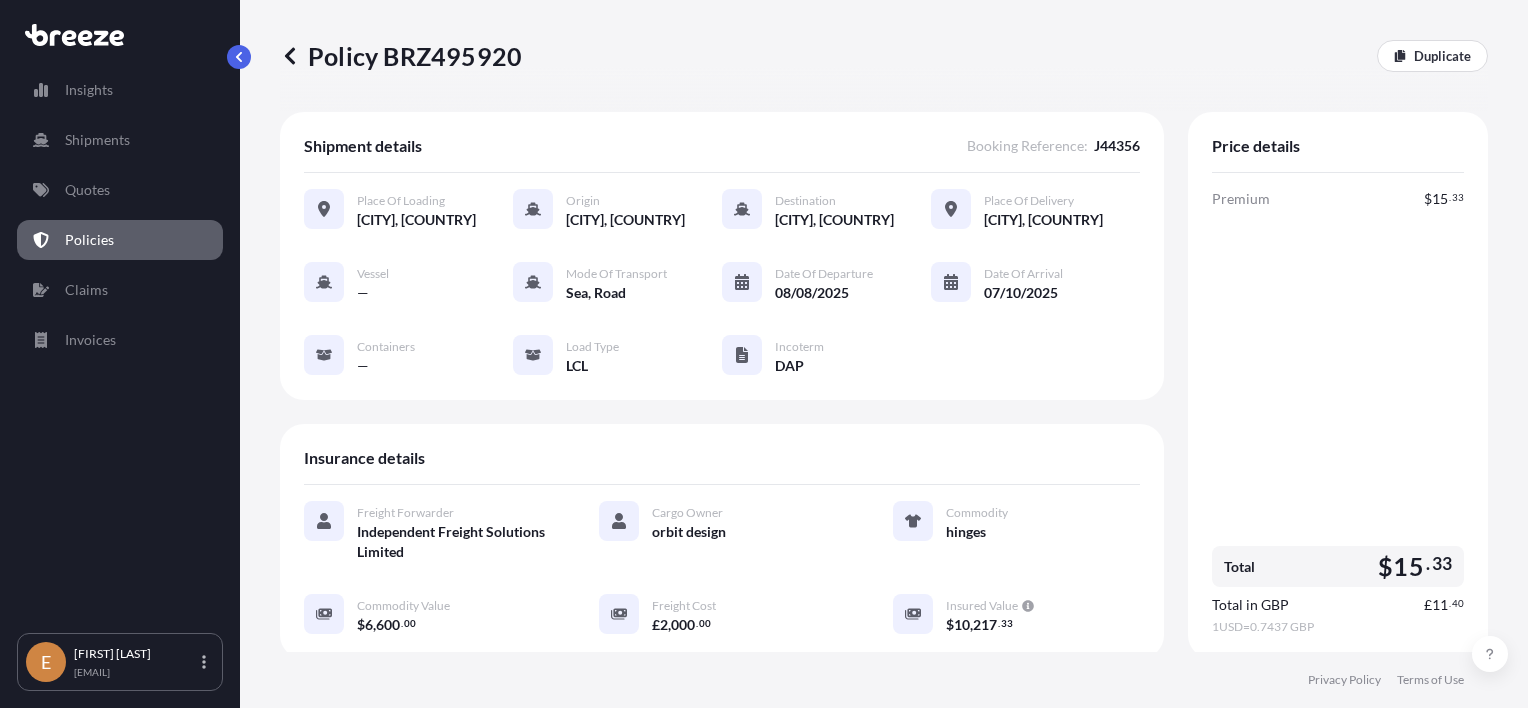 click on "Policy BRZ495920" at bounding box center [401, 56] 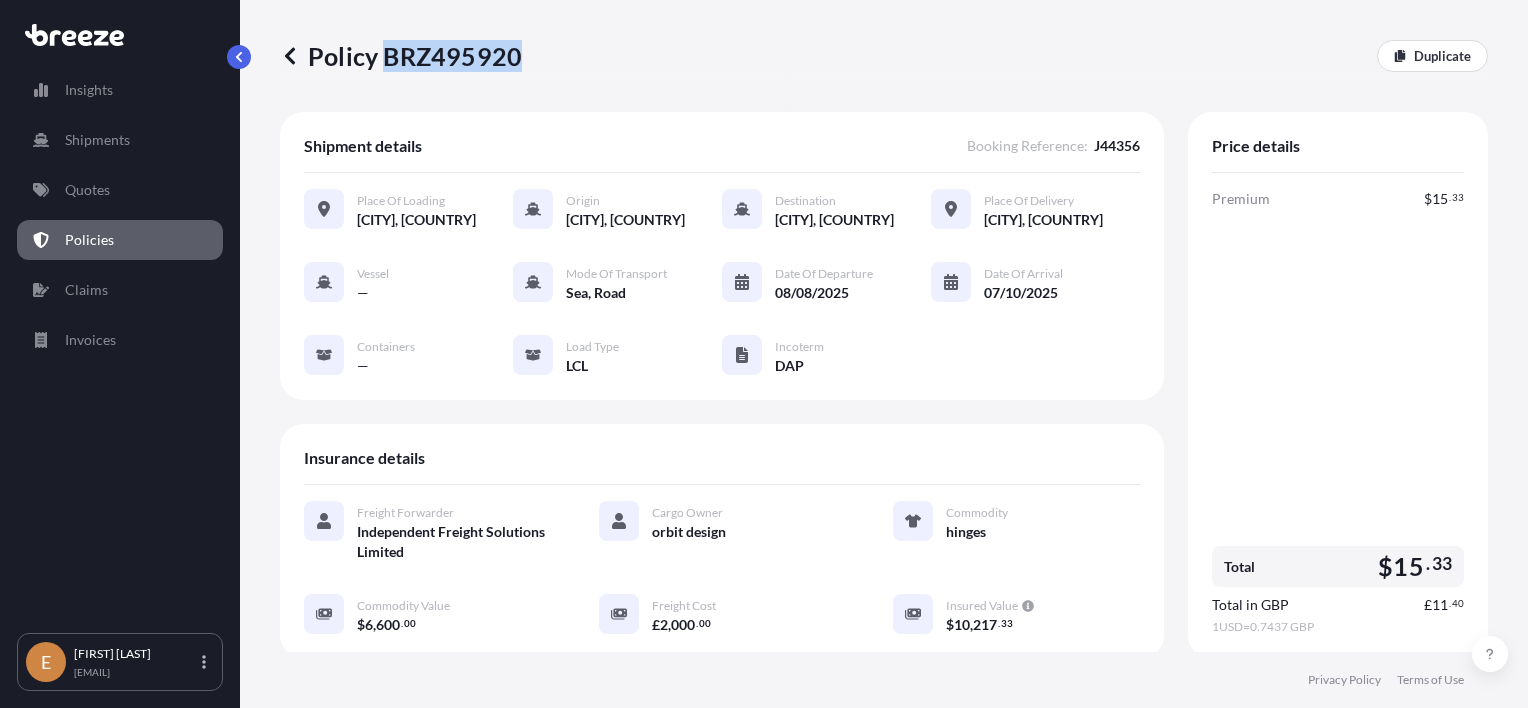 click on "Policy BRZ495920" at bounding box center [401, 56] 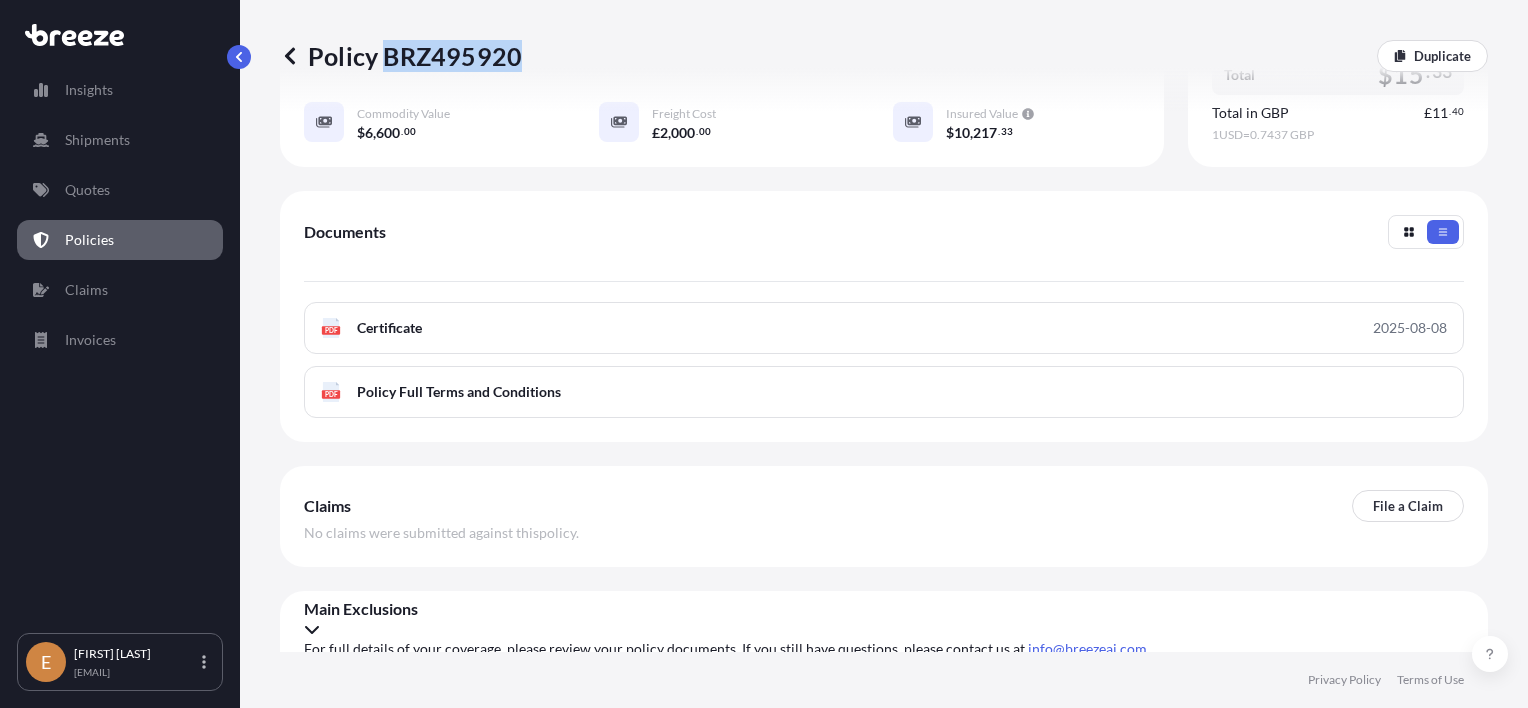 scroll, scrollTop: 492, scrollLeft: 0, axis: vertical 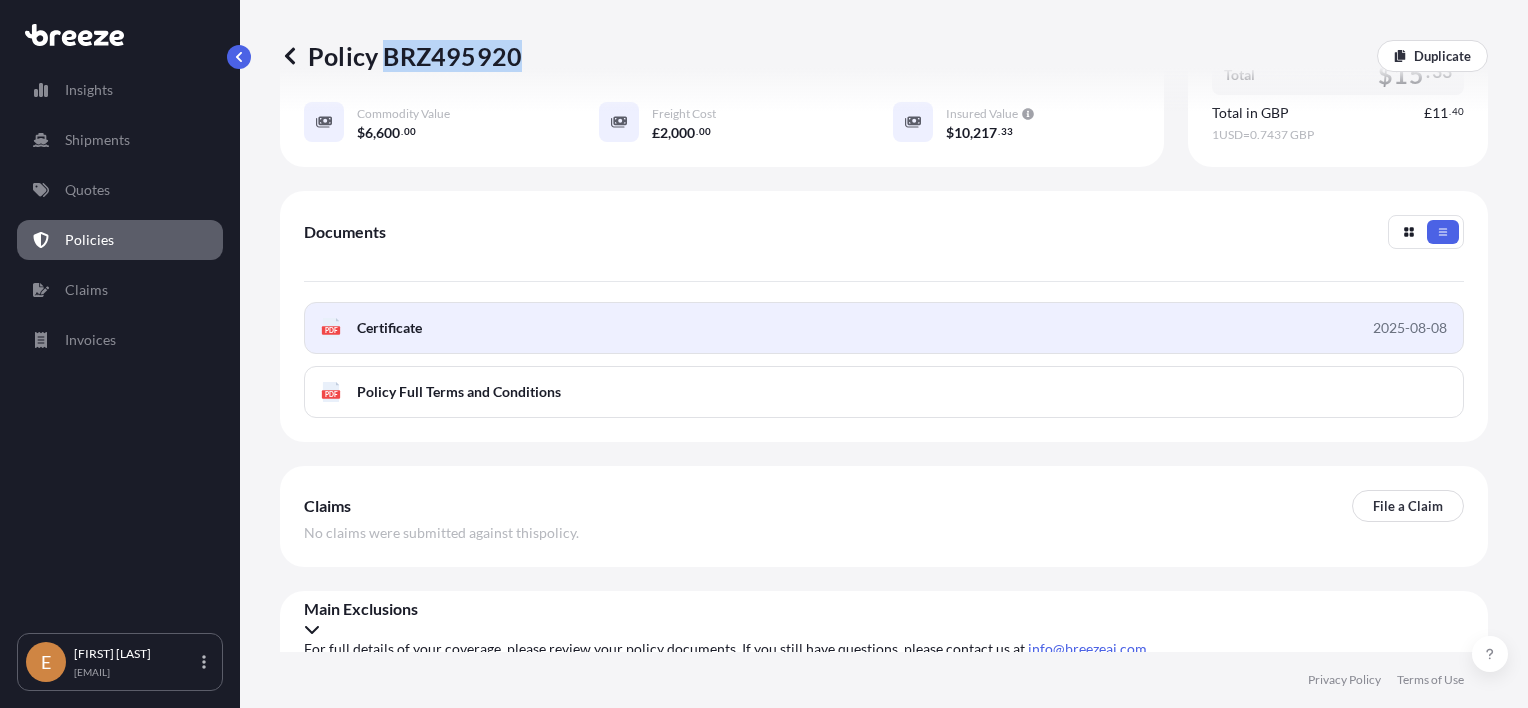 click on "PDF Certificate 2025-08-08" at bounding box center [884, 328] 